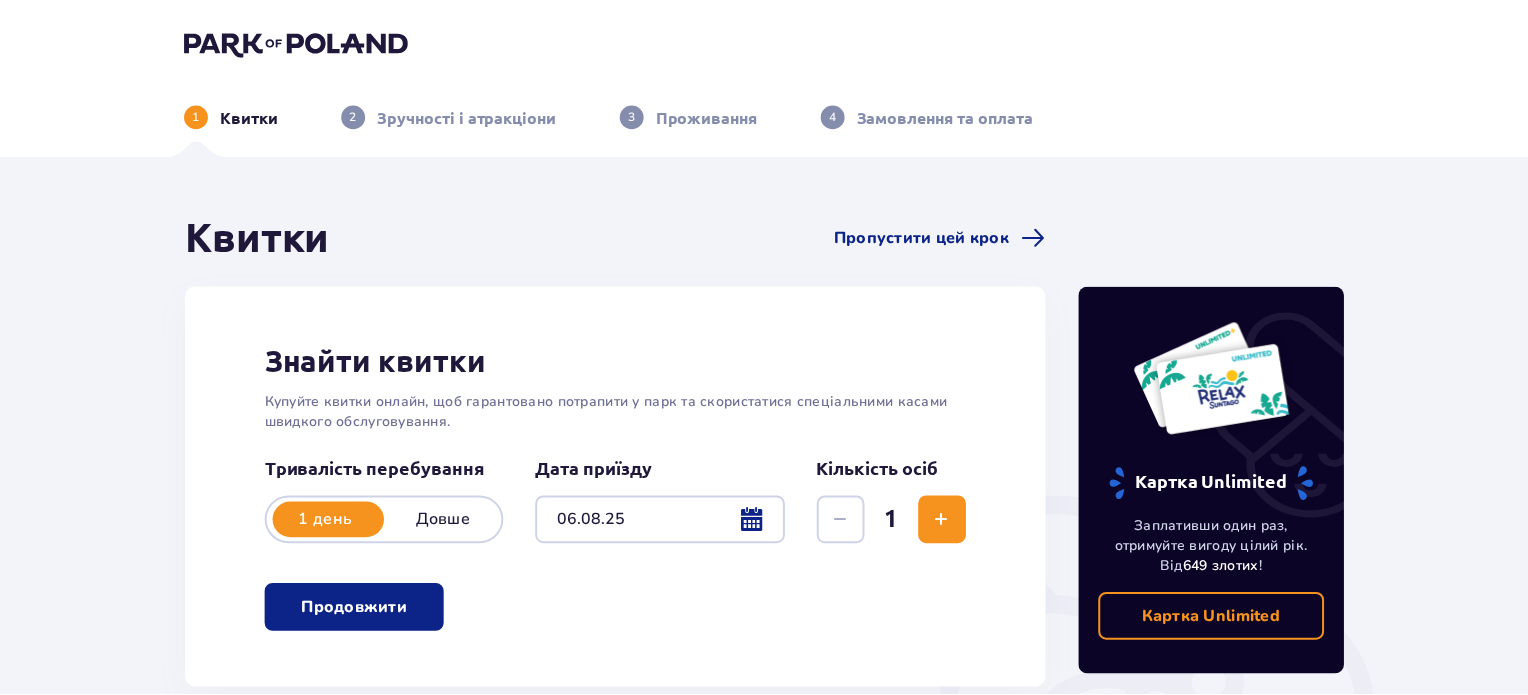 scroll, scrollTop: 0, scrollLeft: 0, axis: both 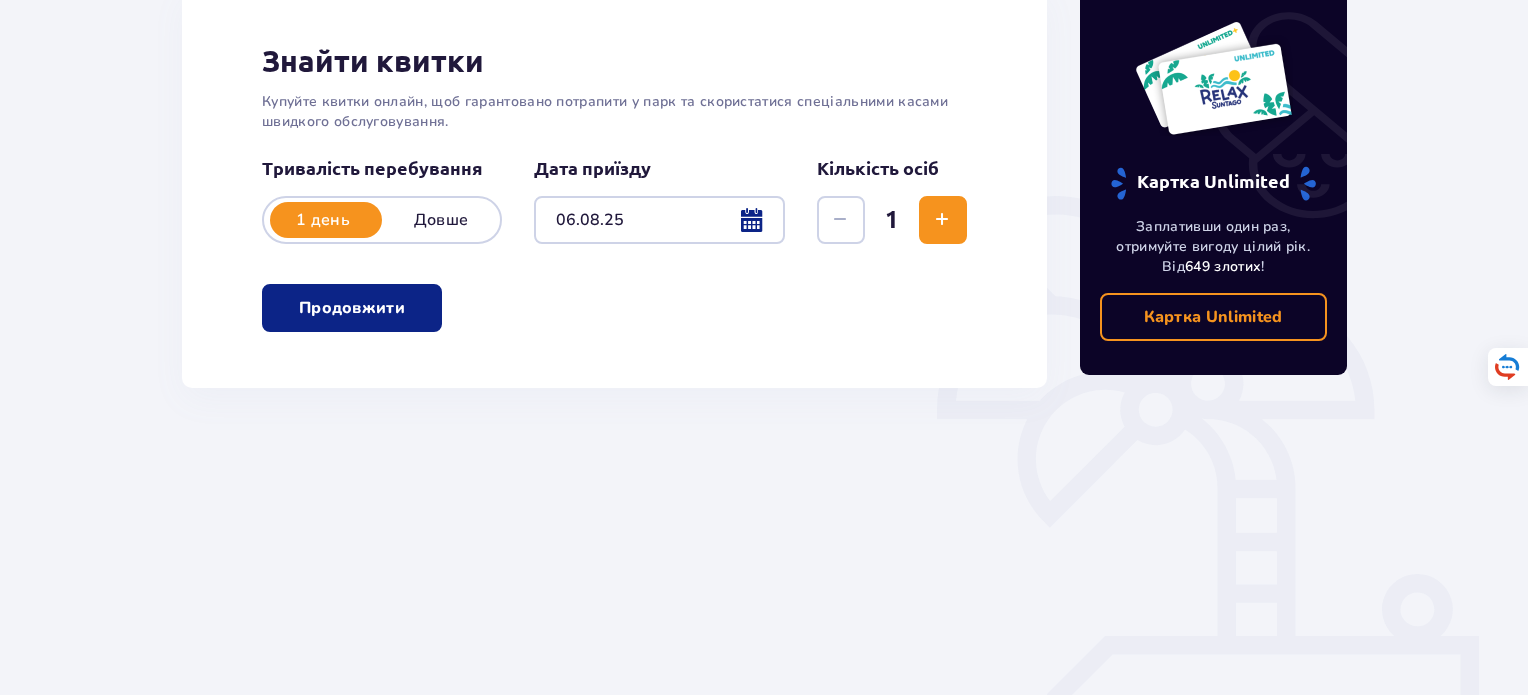 click at bounding box center [409, 308] 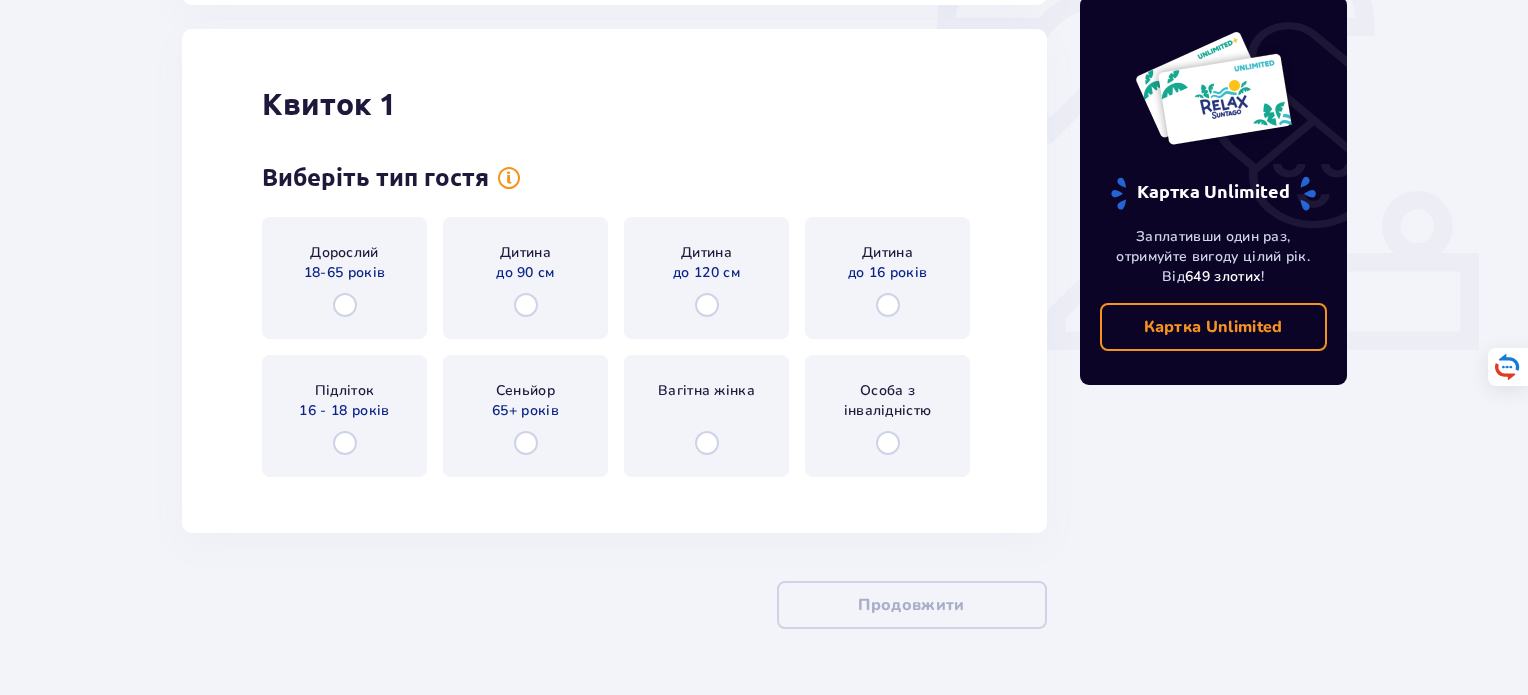 scroll, scrollTop: 688, scrollLeft: 0, axis: vertical 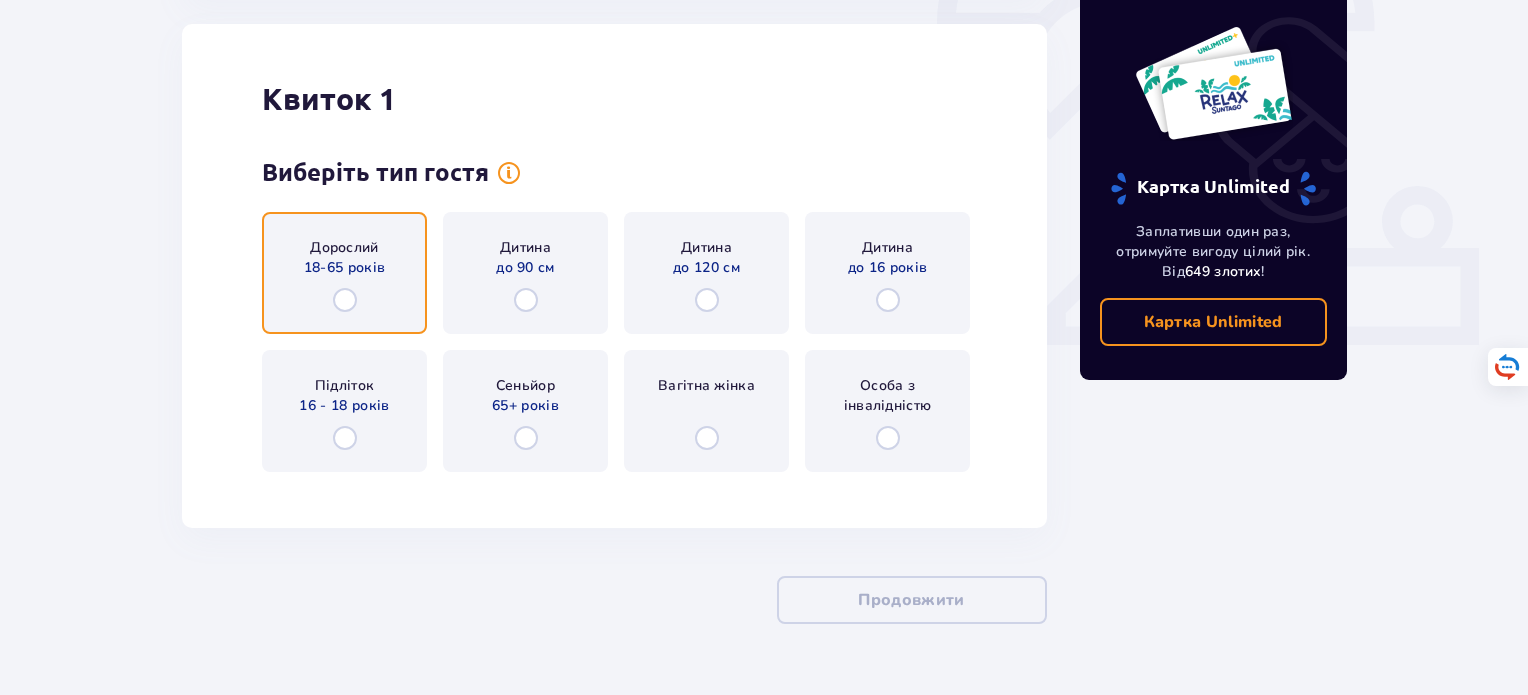 click at bounding box center (345, 300) 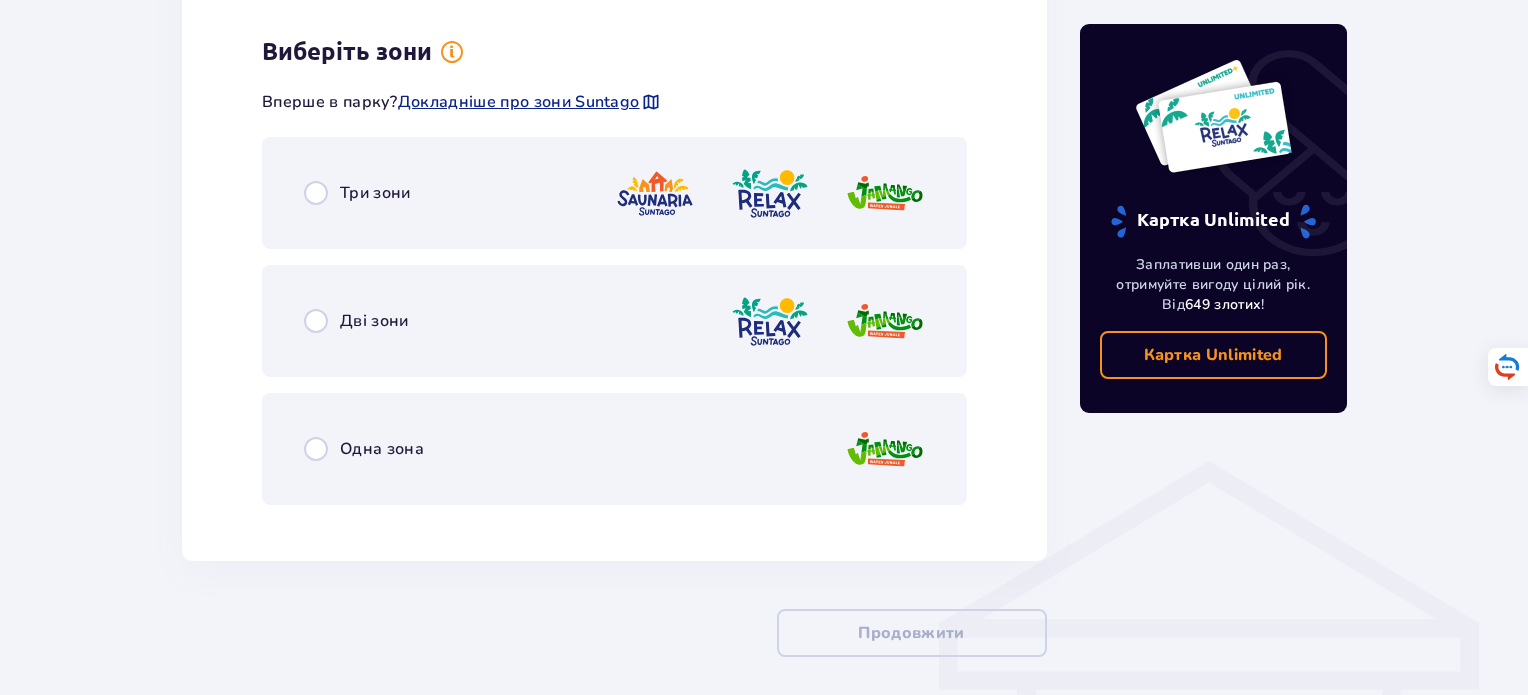 scroll, scrollTop: 1176, scrollLeft: 0, axis: vertical 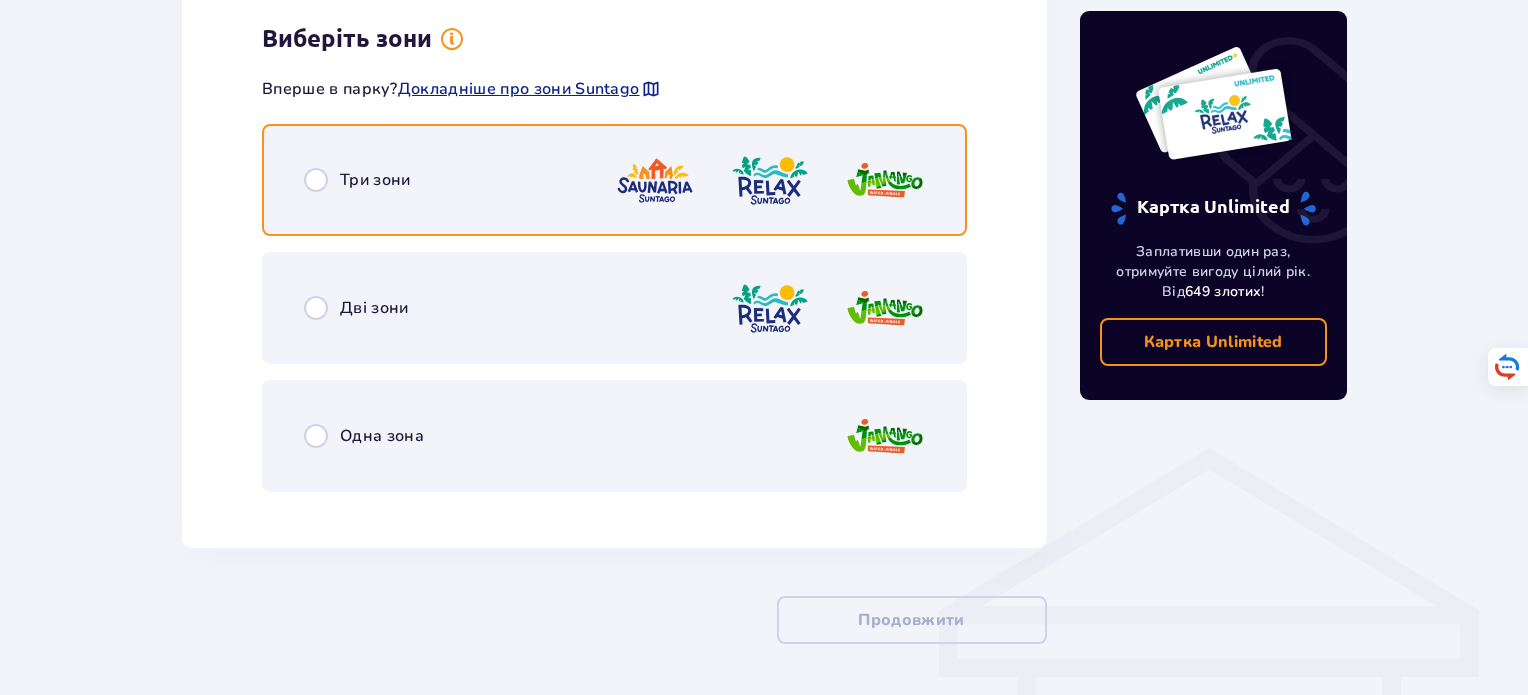click at bounding box center (316, 180) 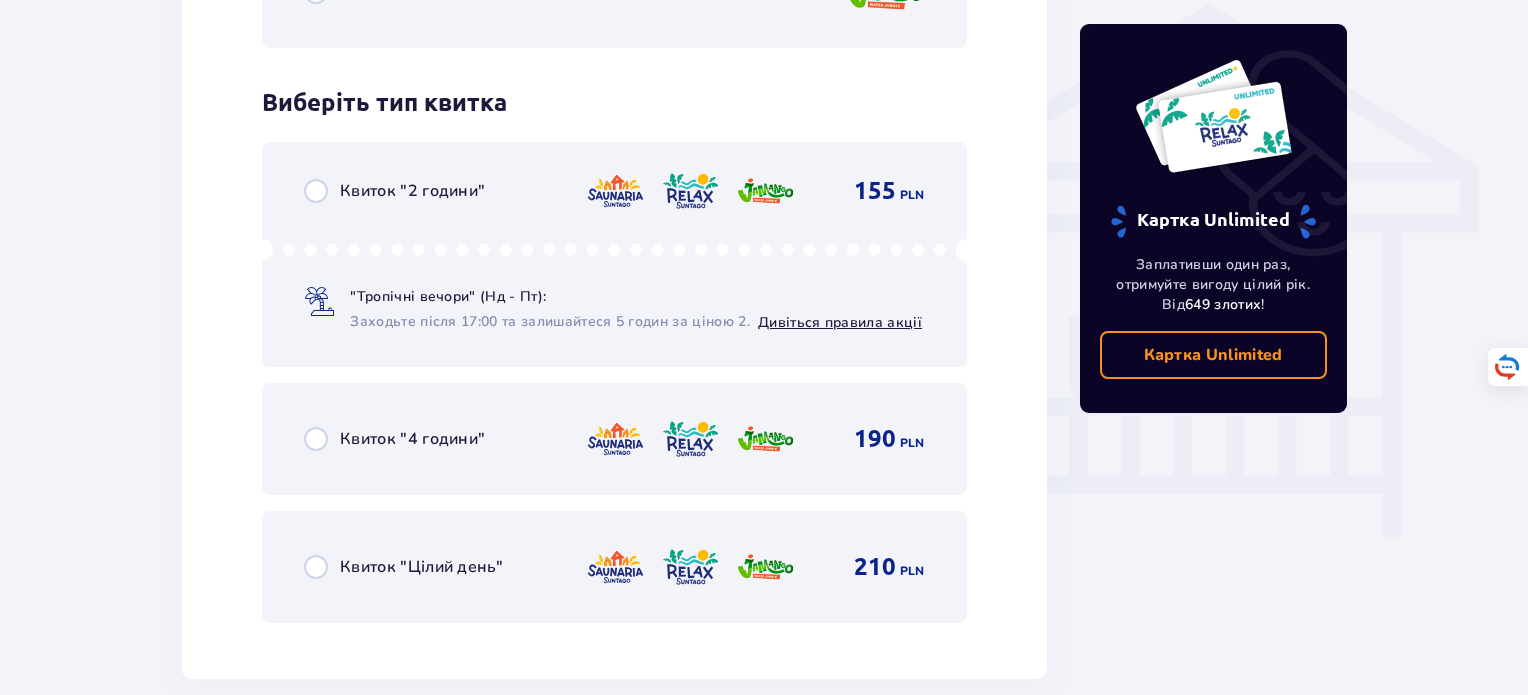scroll, scrollTop: 1684, scrollLeft: 0, axis: vertical 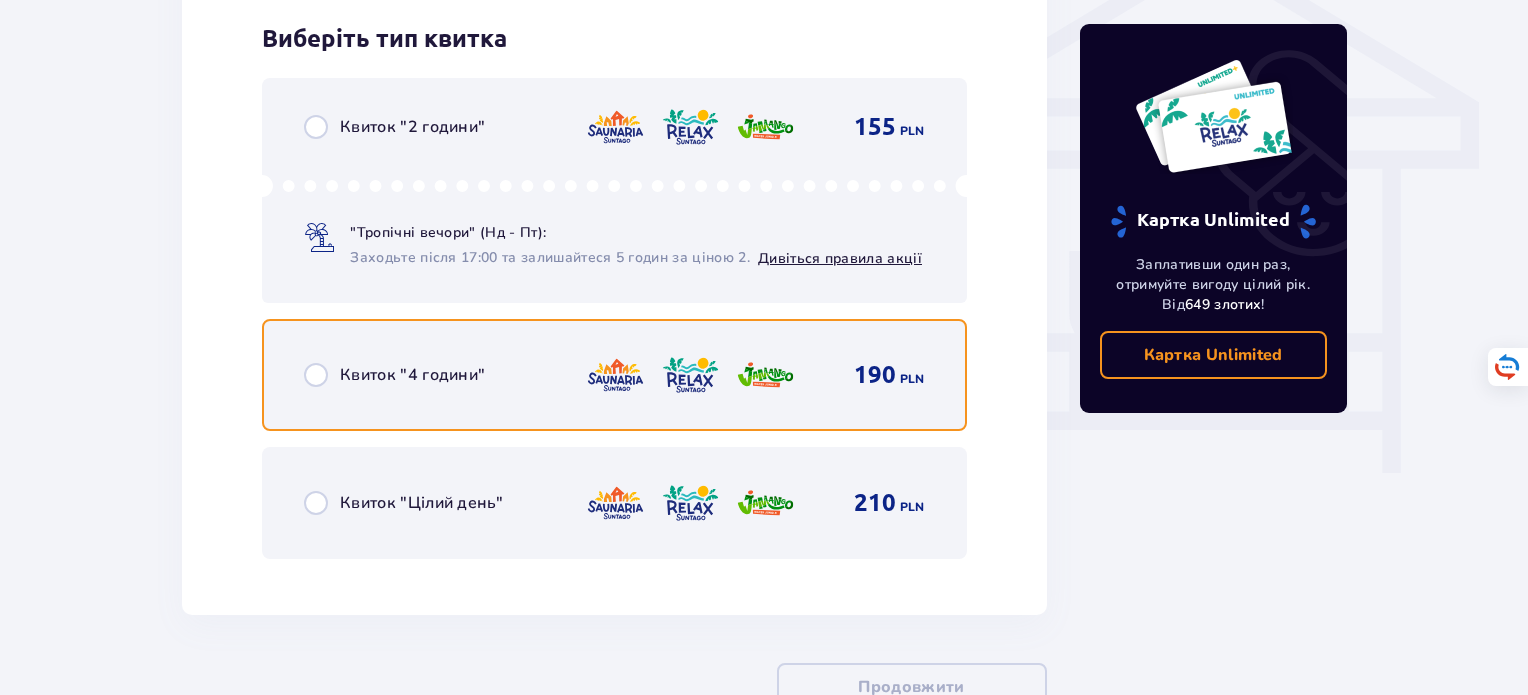 click at bounding box center (316, 375) 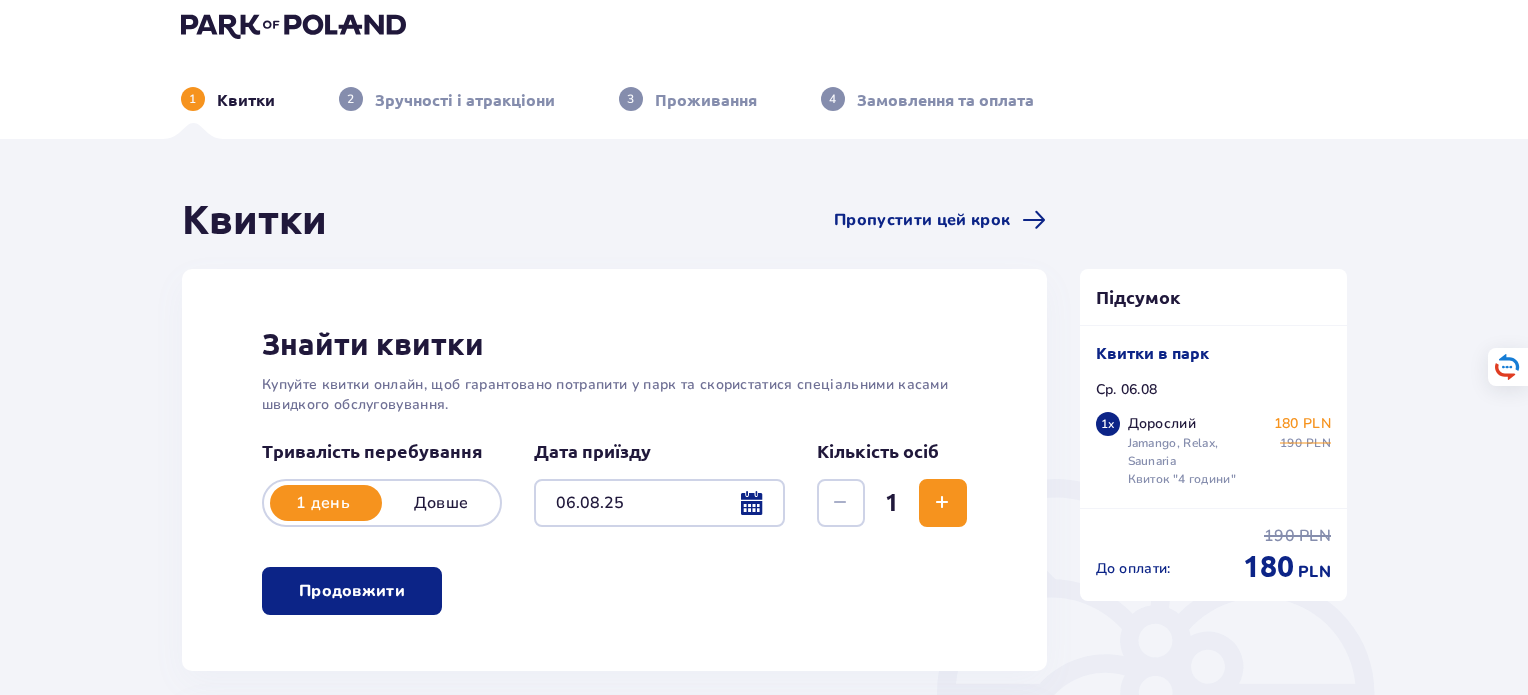 scroll, scrollTop: 0, scrollLeft: 0, axis: both 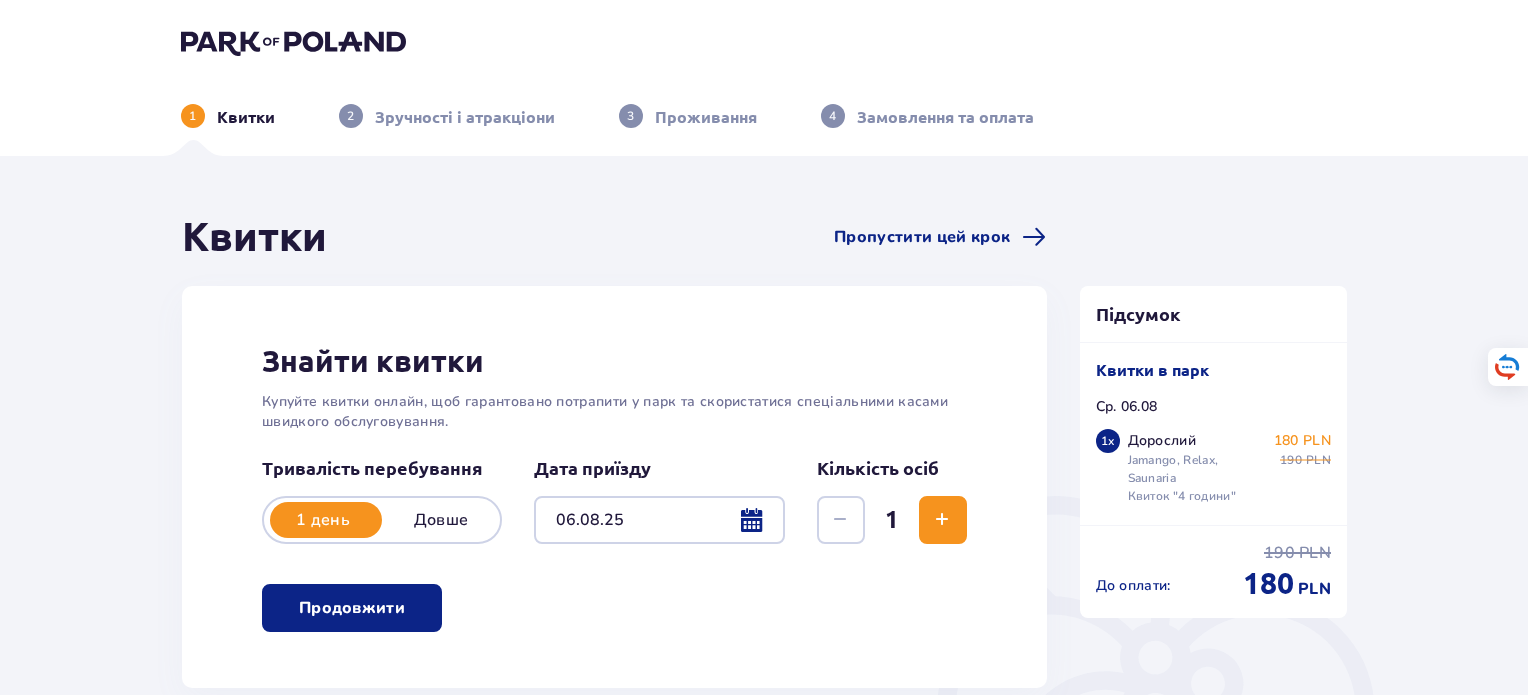 click at bounding box center [293, 42] 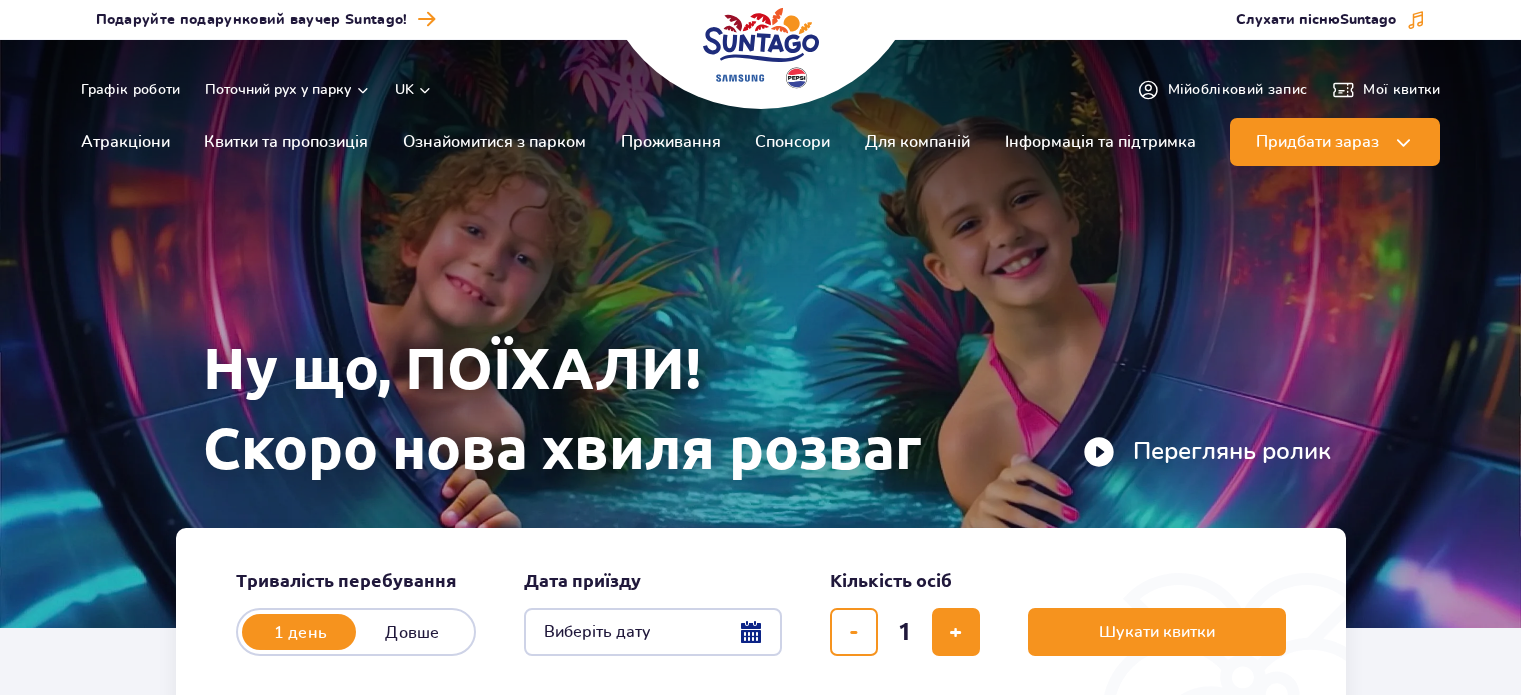 scroll, scrollTop: 0, scrollLeft: 0, axis: both 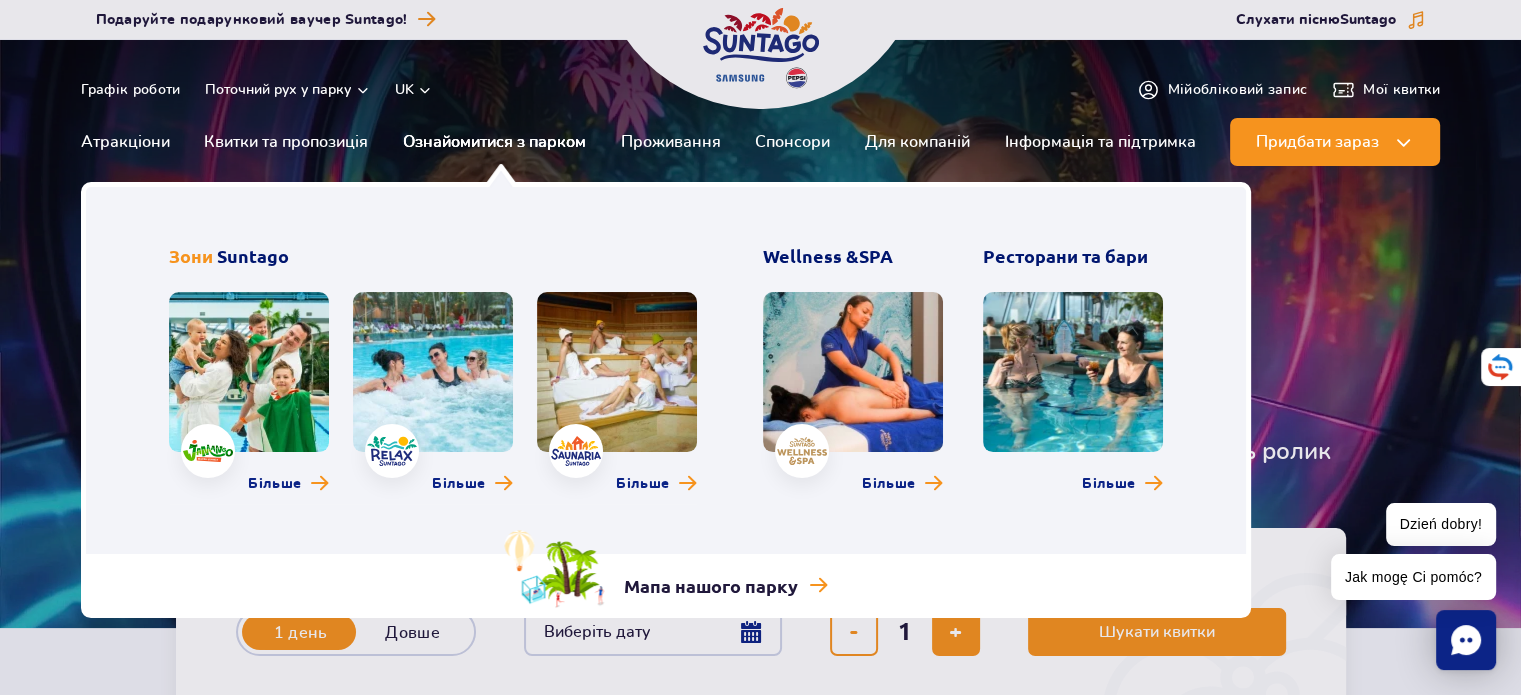 click on "Ознайомитися з парком" at bounding box center (494, 142) 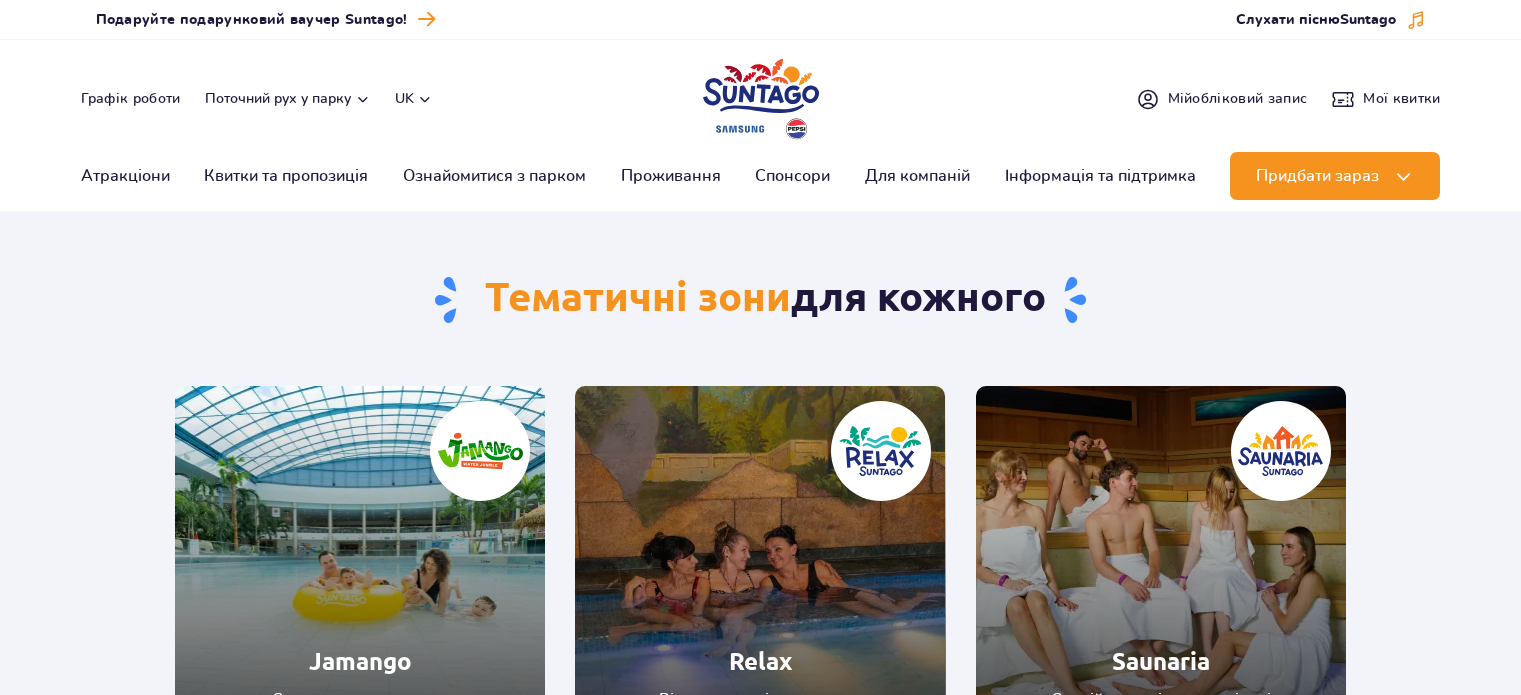 scroll, scrollTop: 0, scrollLeft: 0, axis: both 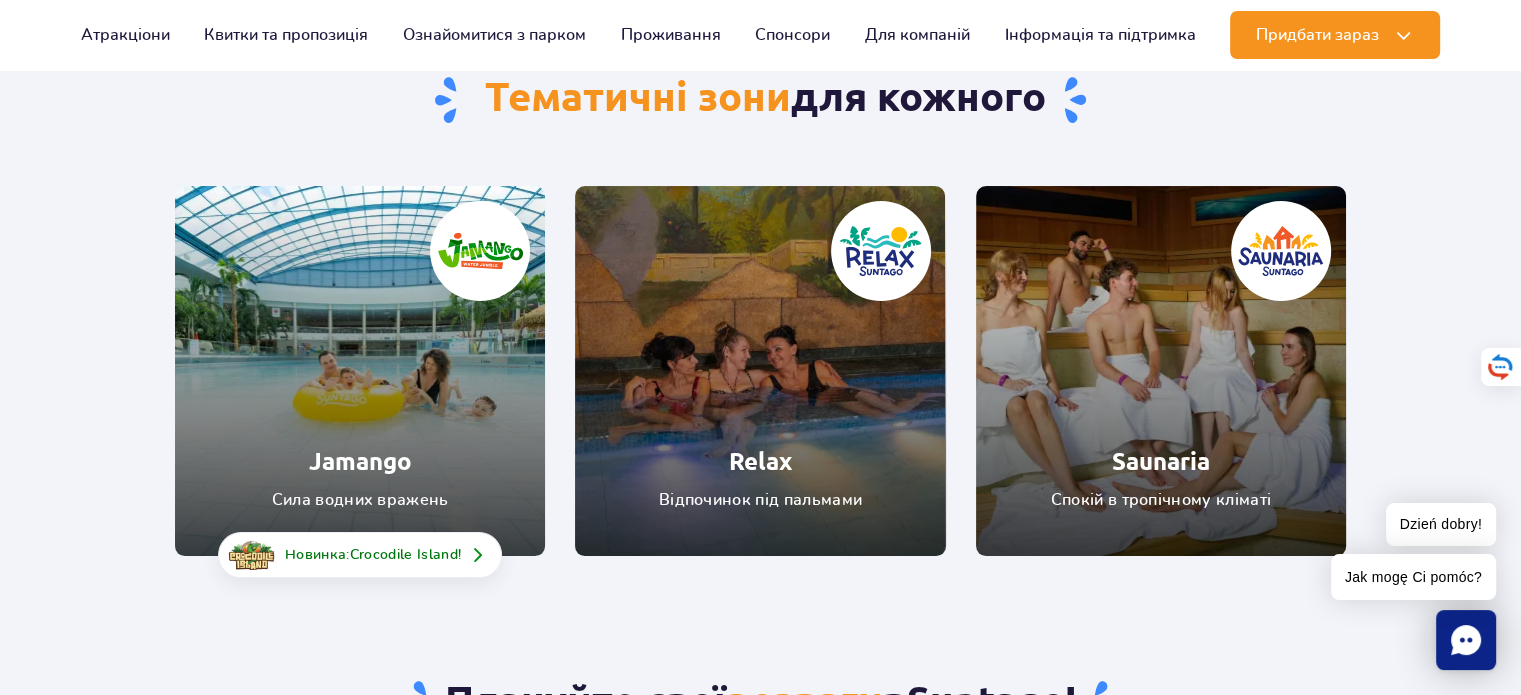 click at bounding box center (360, 371) 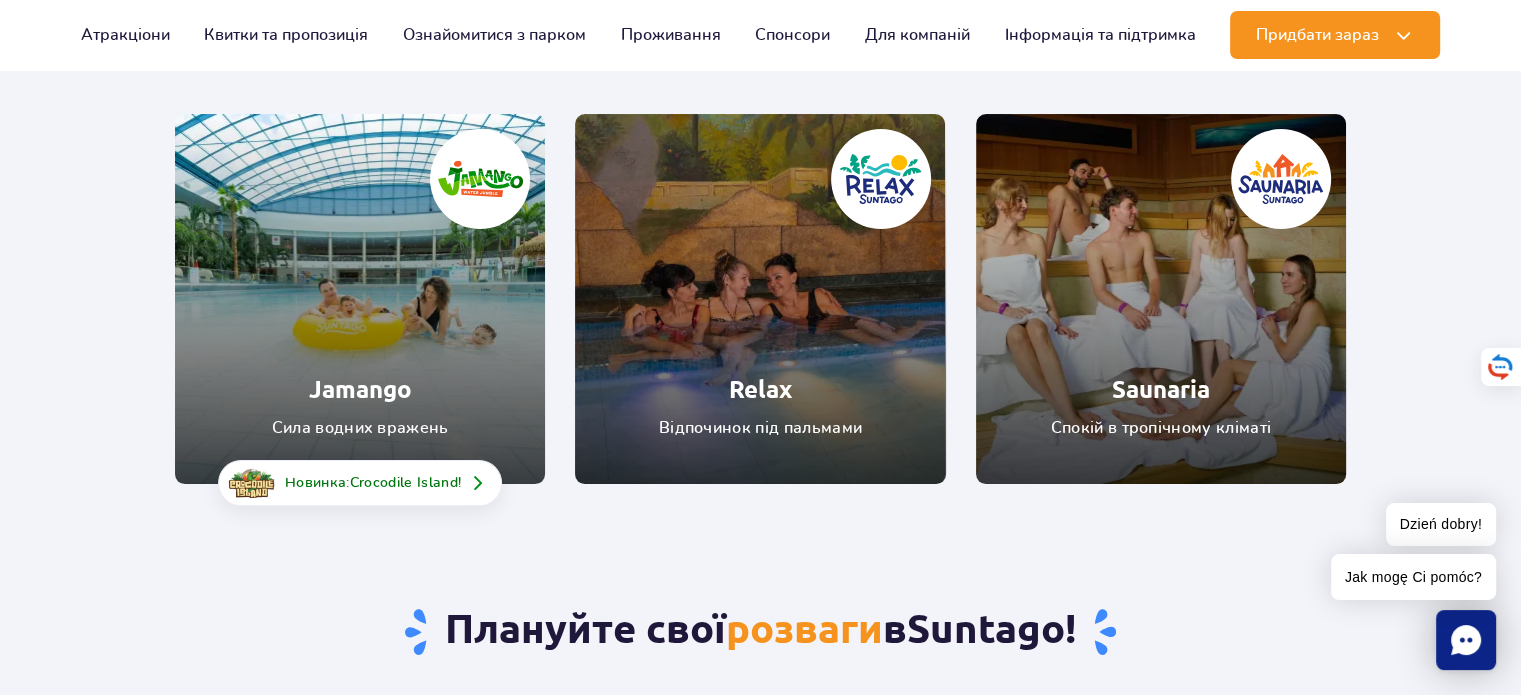 scroll, scrollTop: 300, scrollLeft: 0, axis: vertical 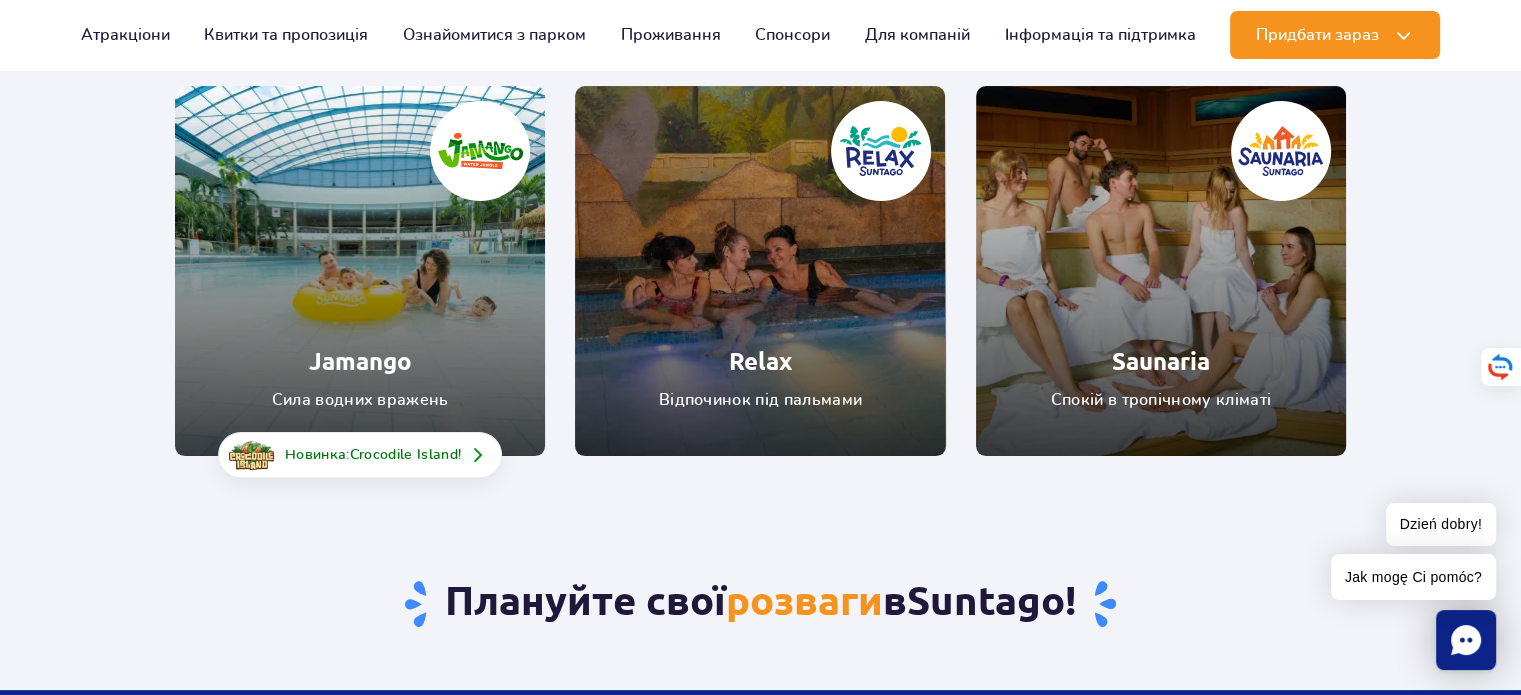 click at bounding box center [1161, 271] 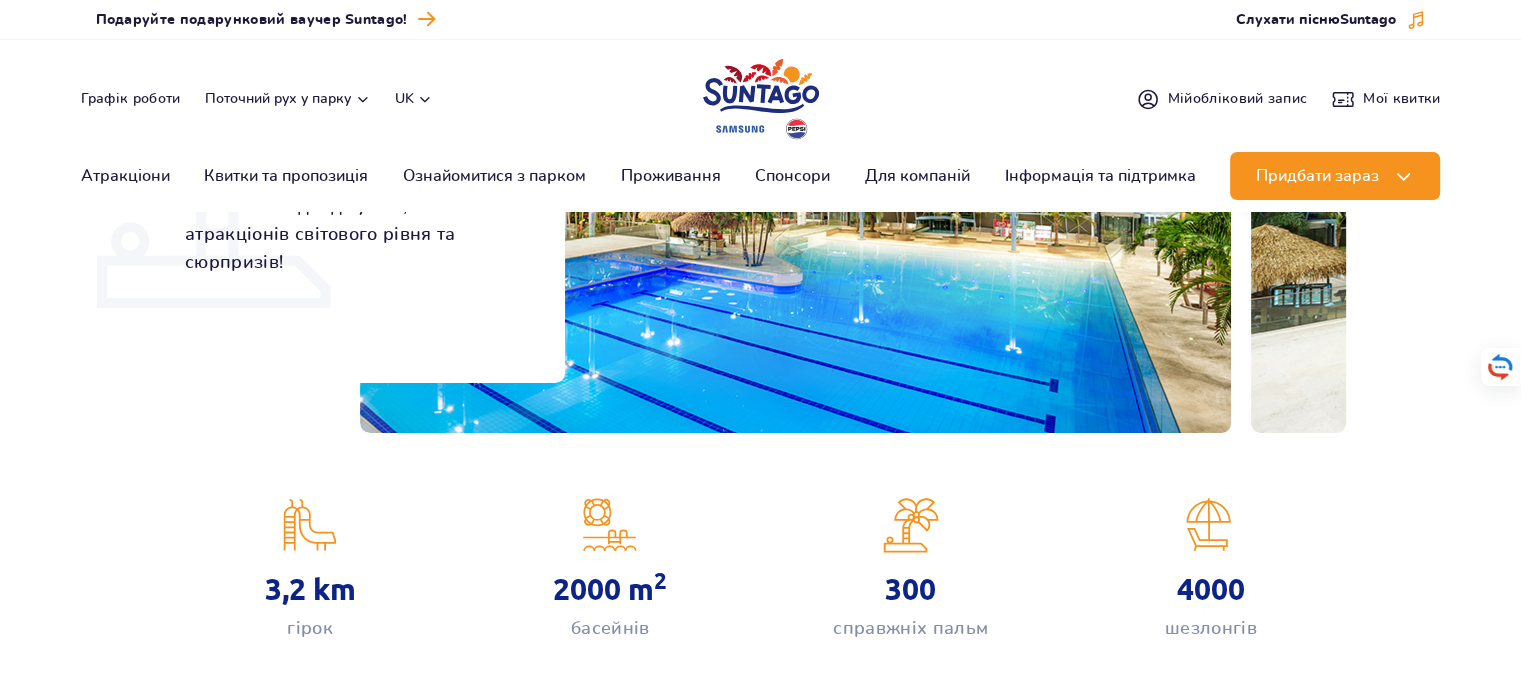 scroll, scrollTop: 0, scrollLeft: 0, axis: both 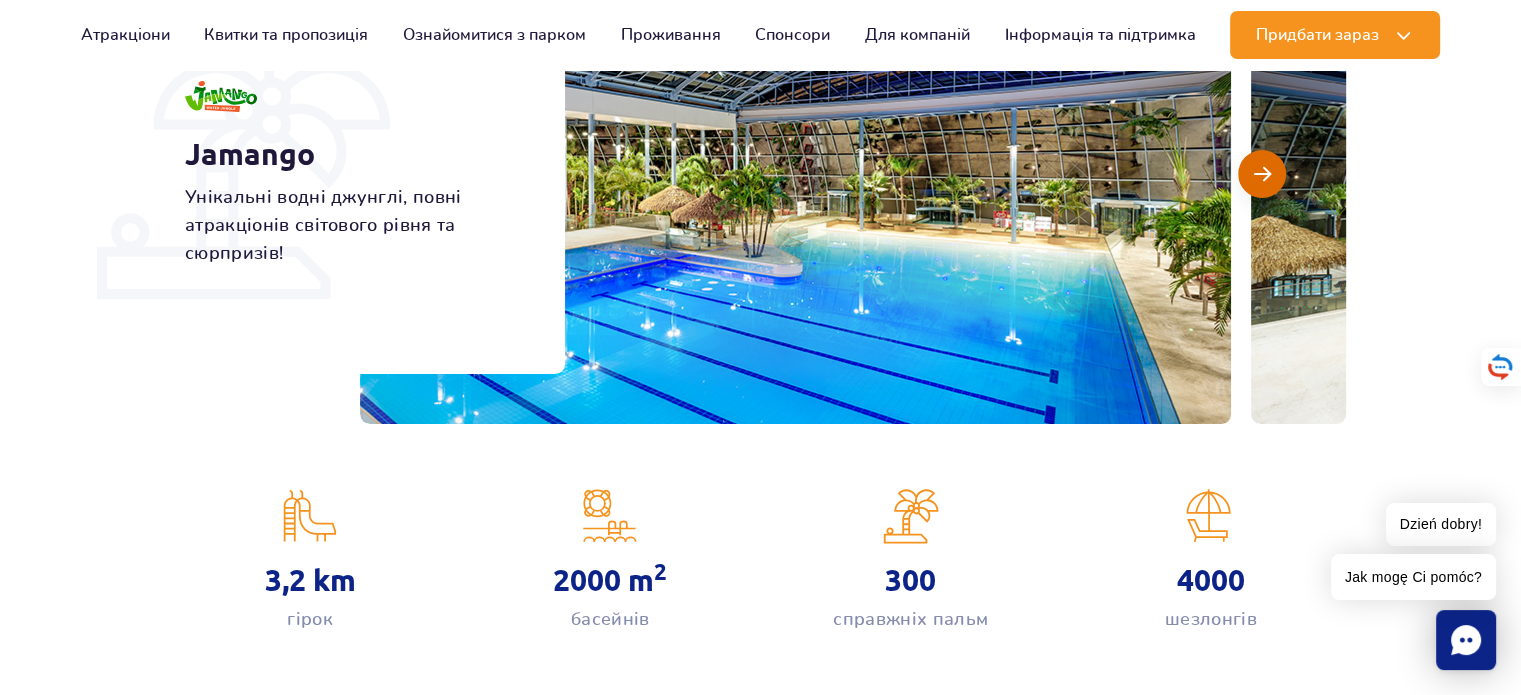 click at bounding box center [1262, 174] 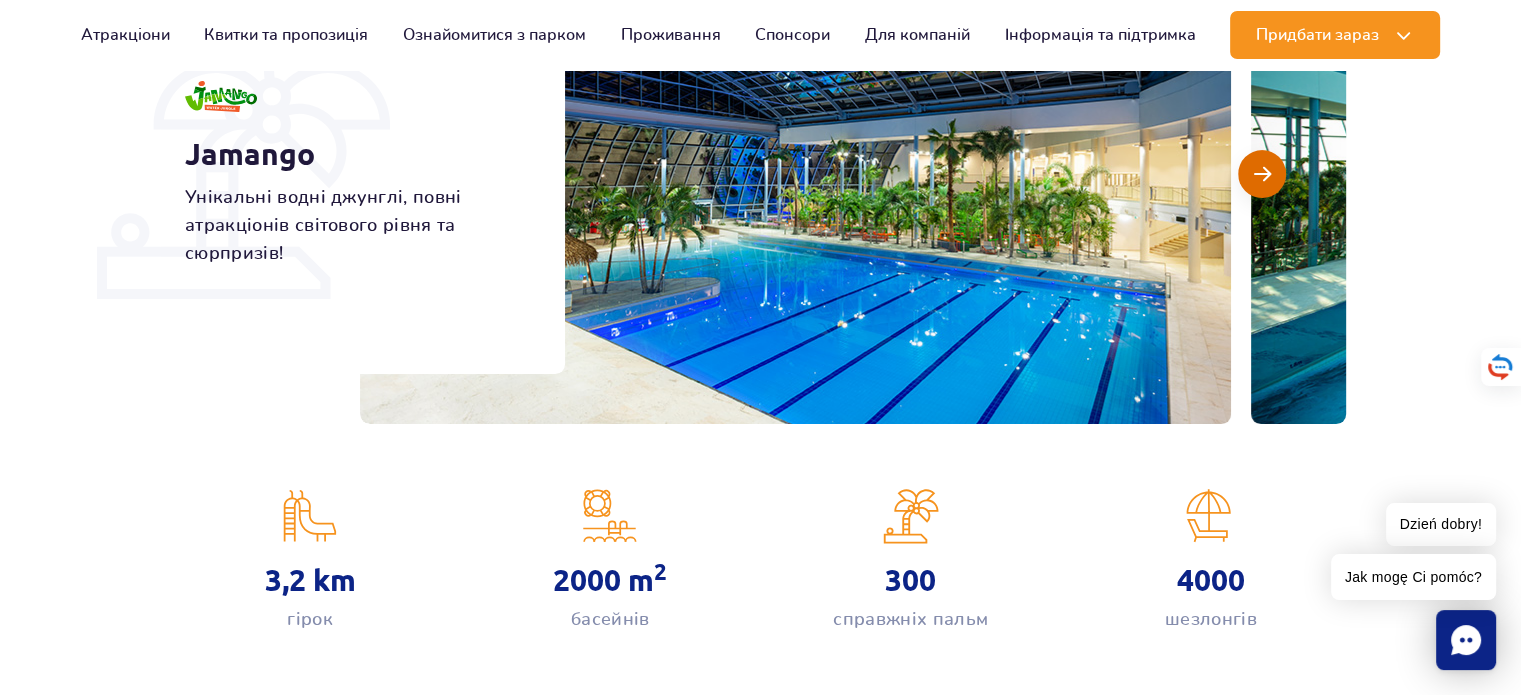 click at bounding box center [1262, 174] 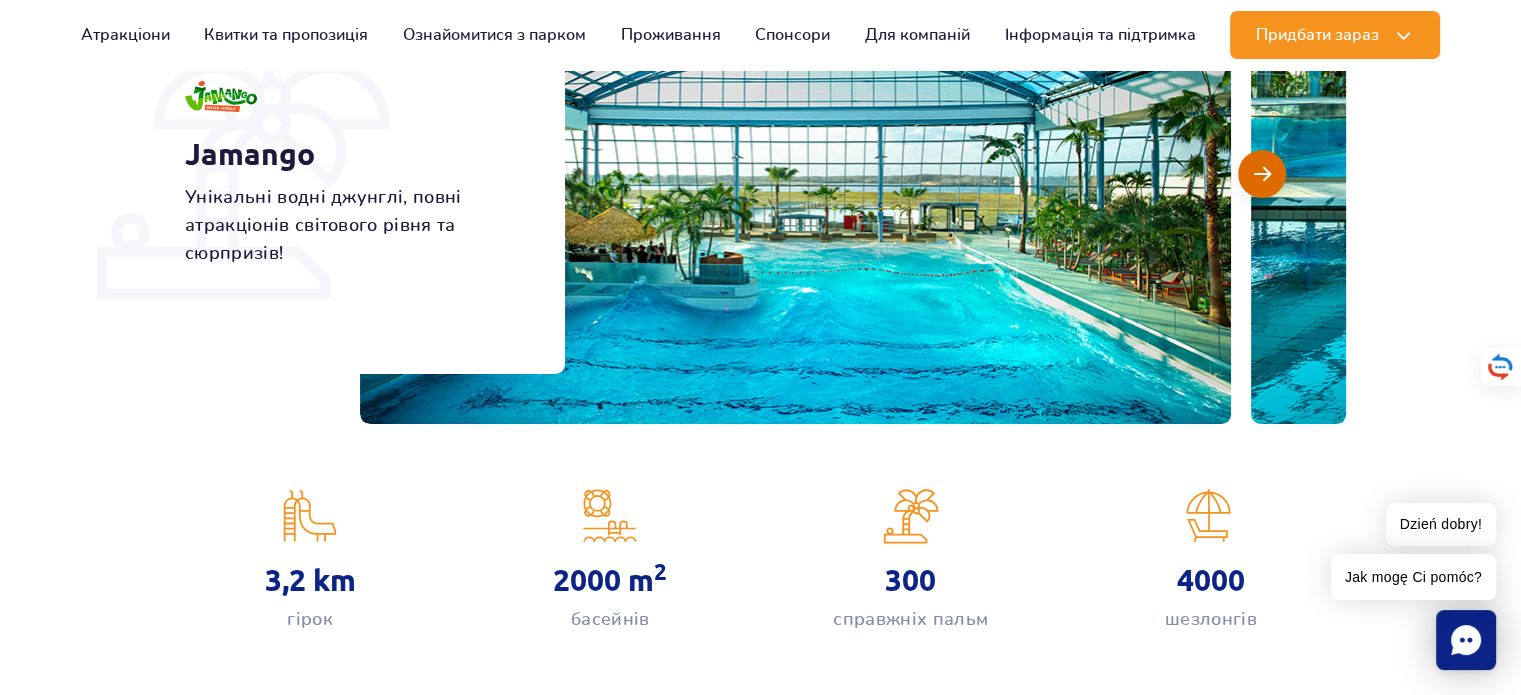 click at bounding box center [1262, 174] 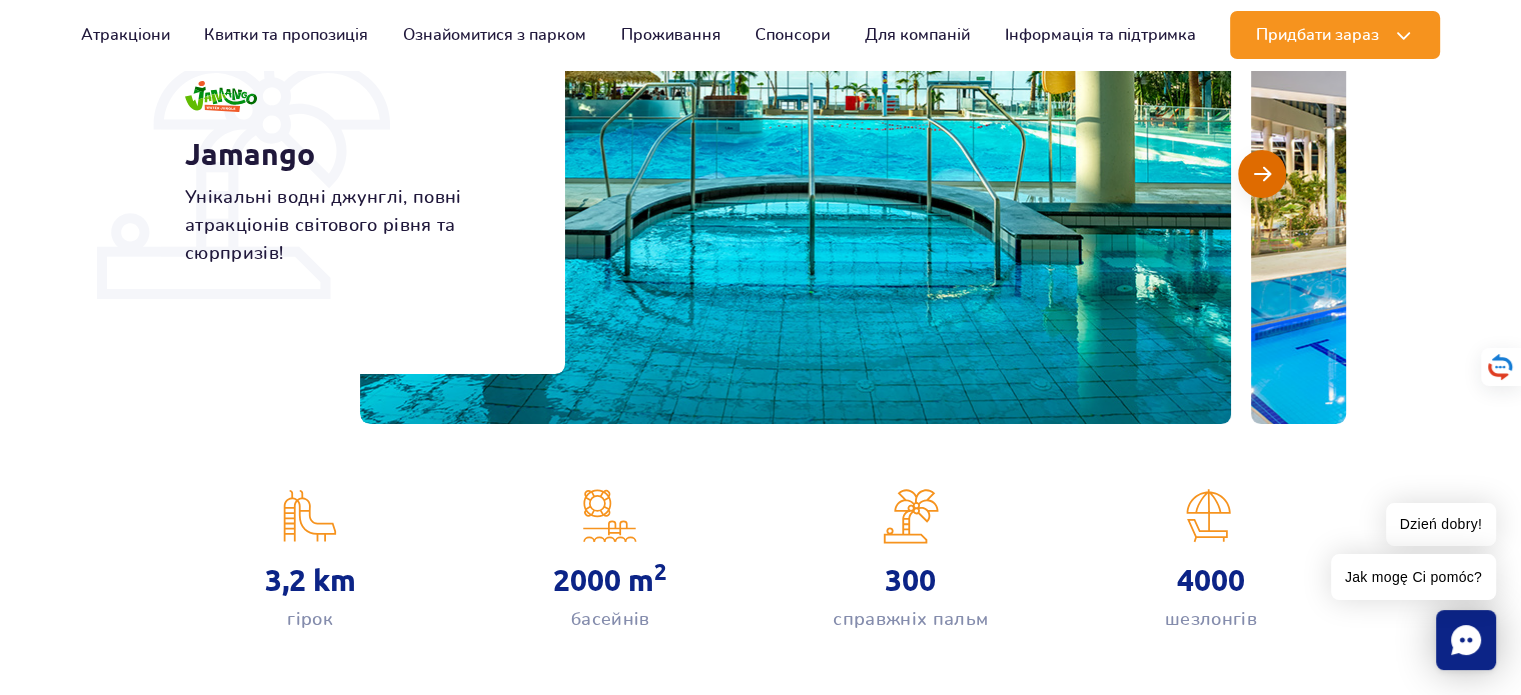 click at bounding box center (1262, 174) 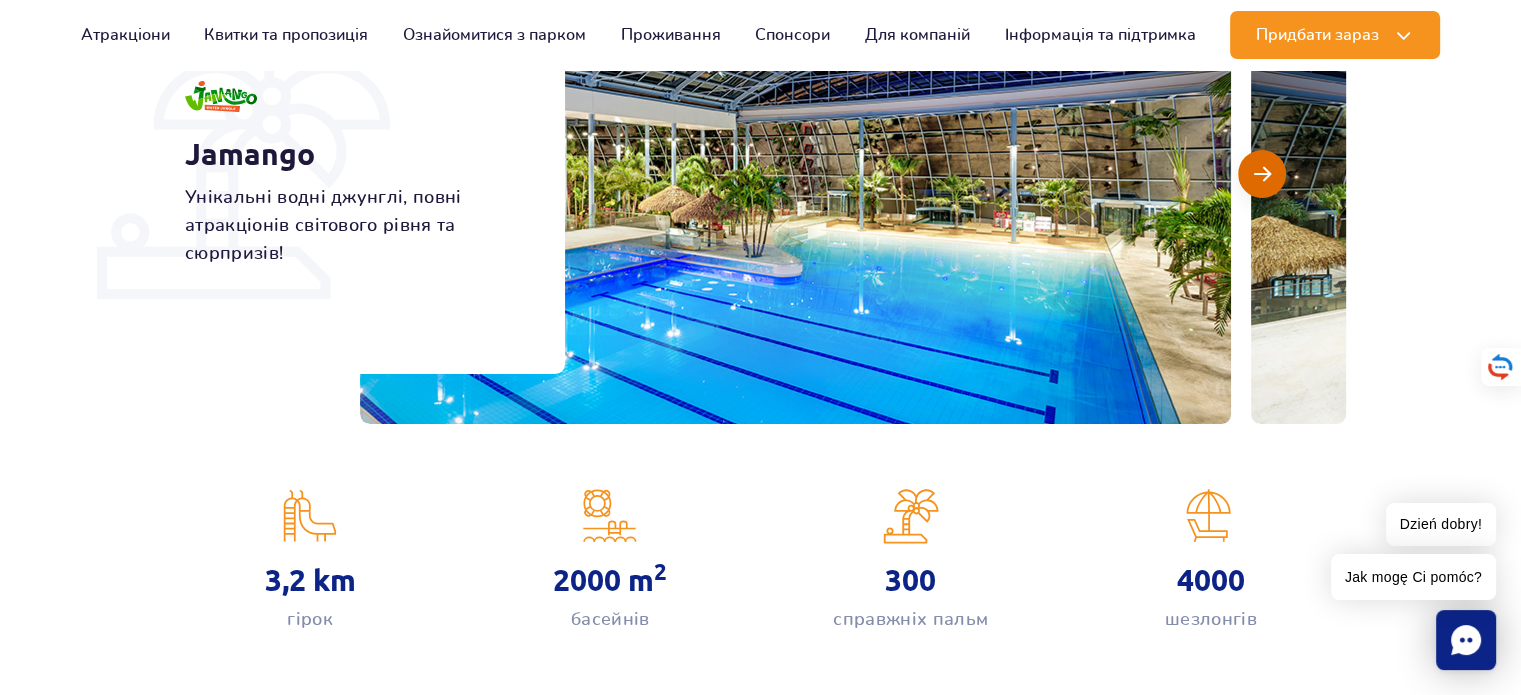 click at bounding box center (1262, 174) 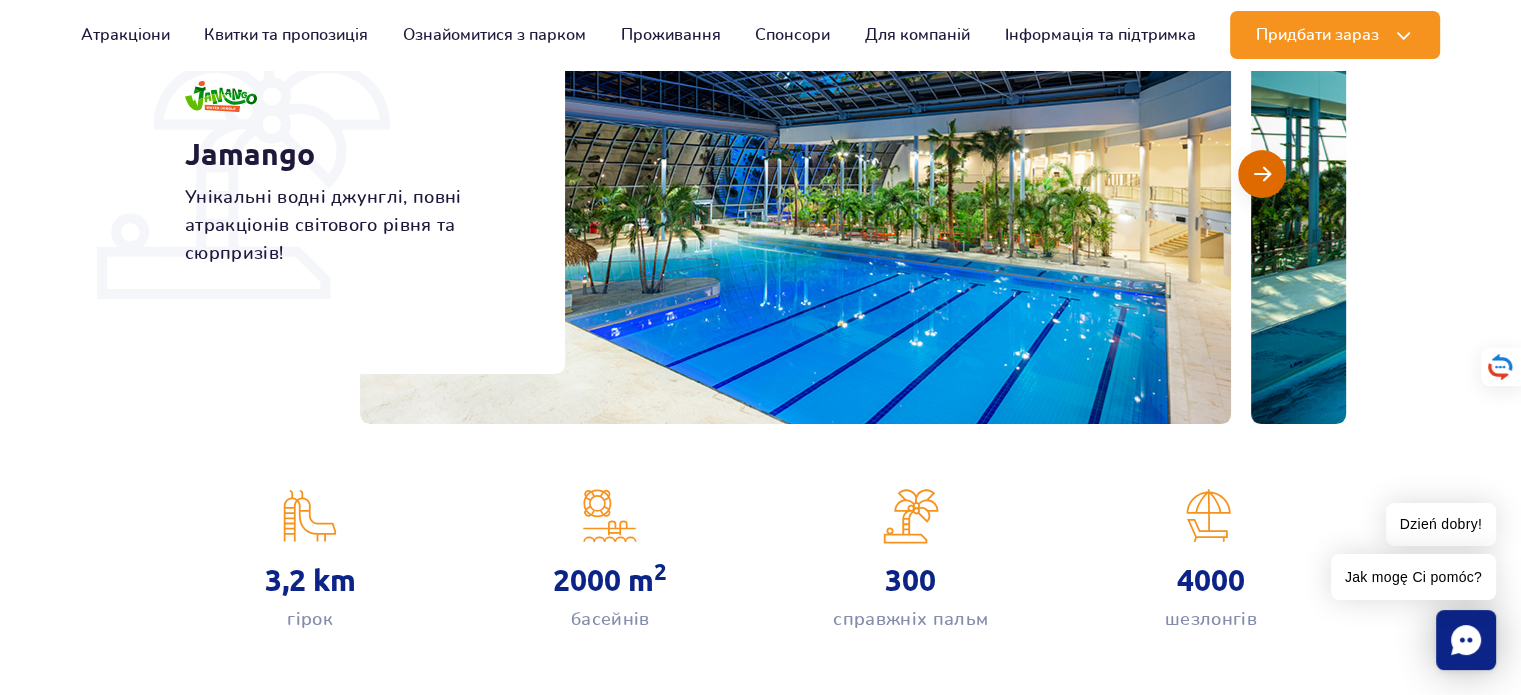 click at bounding box center [1262, 174] 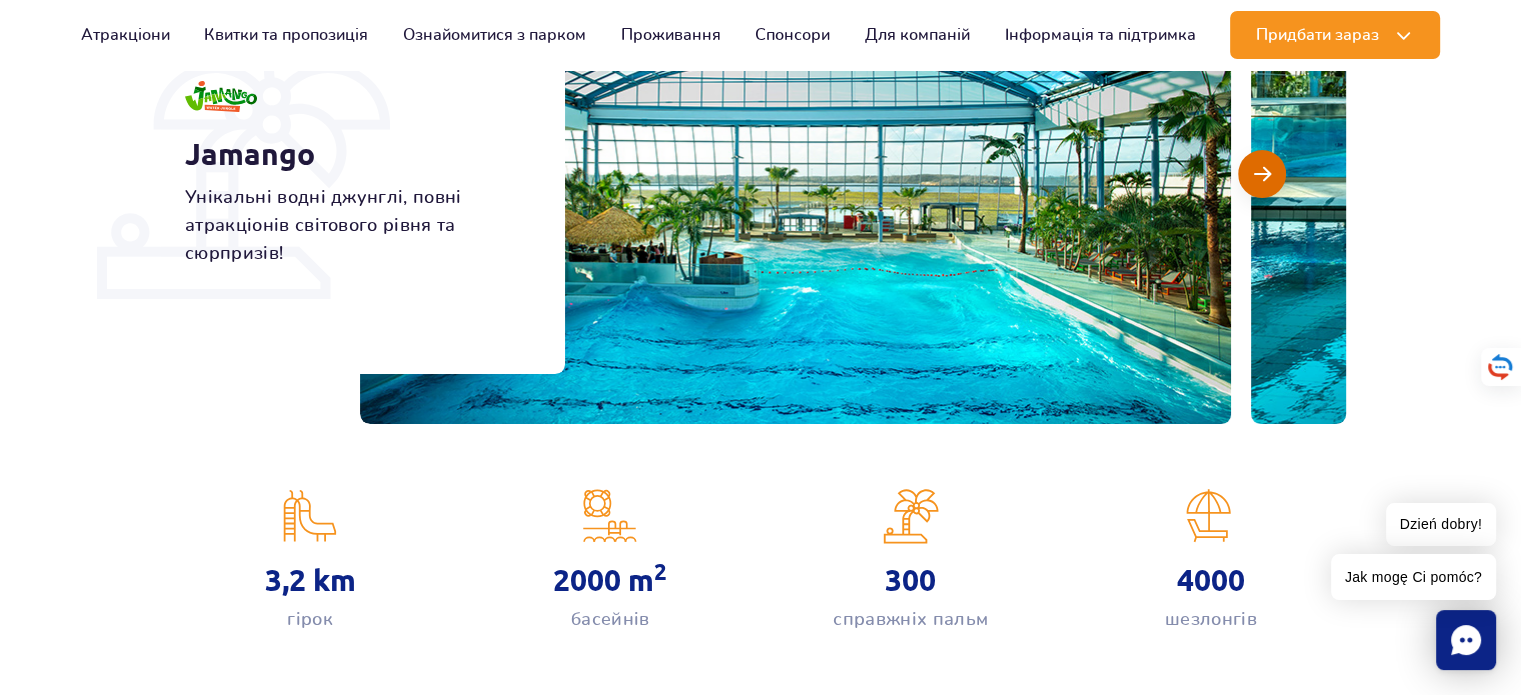 click at bounding box center (1262, 174) 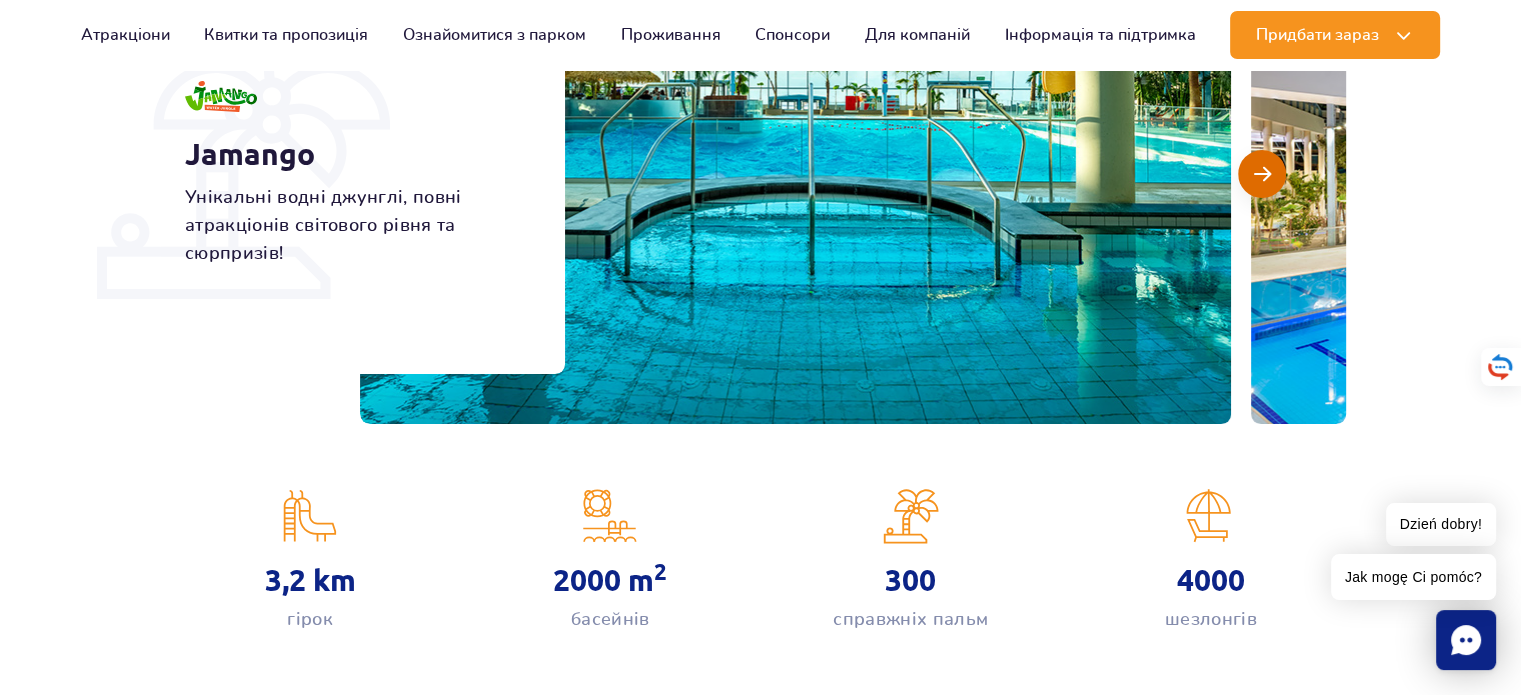 click at bounding box center (1262, 174) 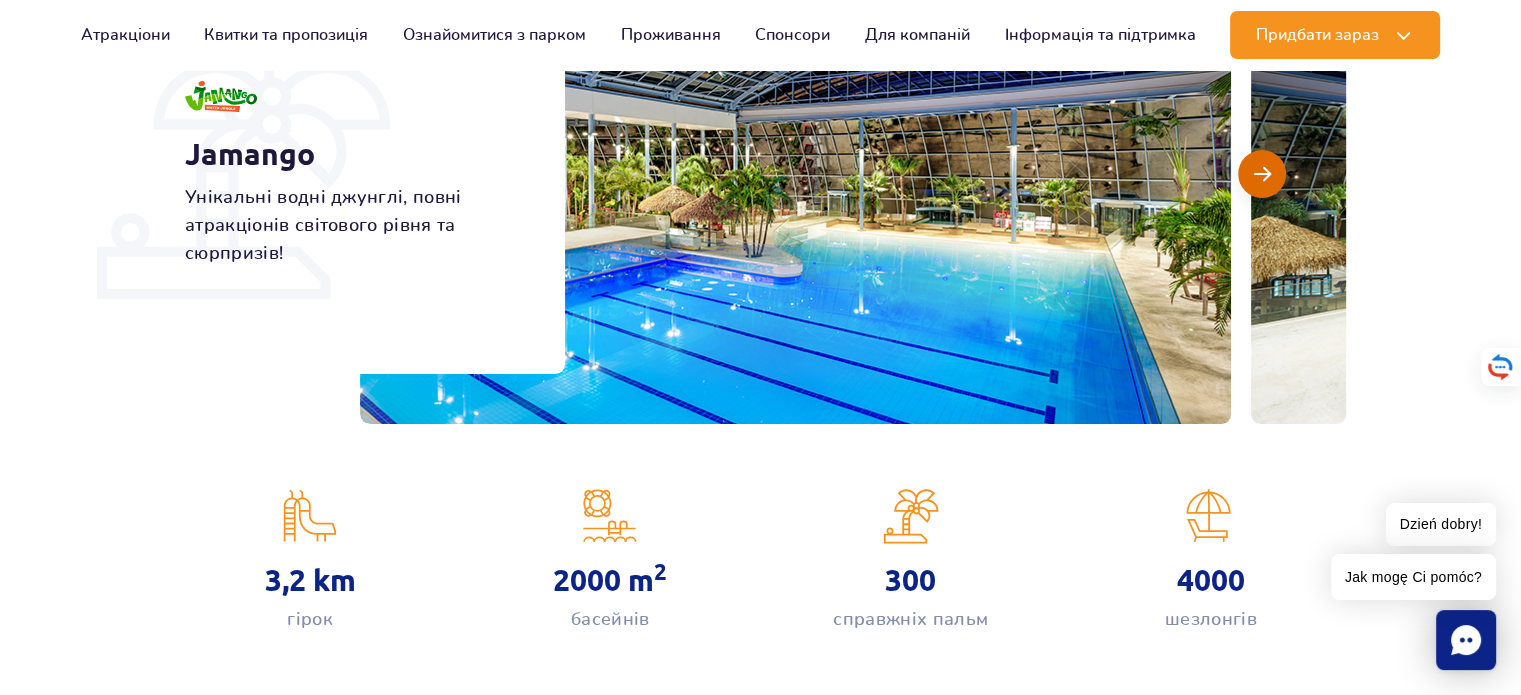 click at bounding box center (1262, 174) 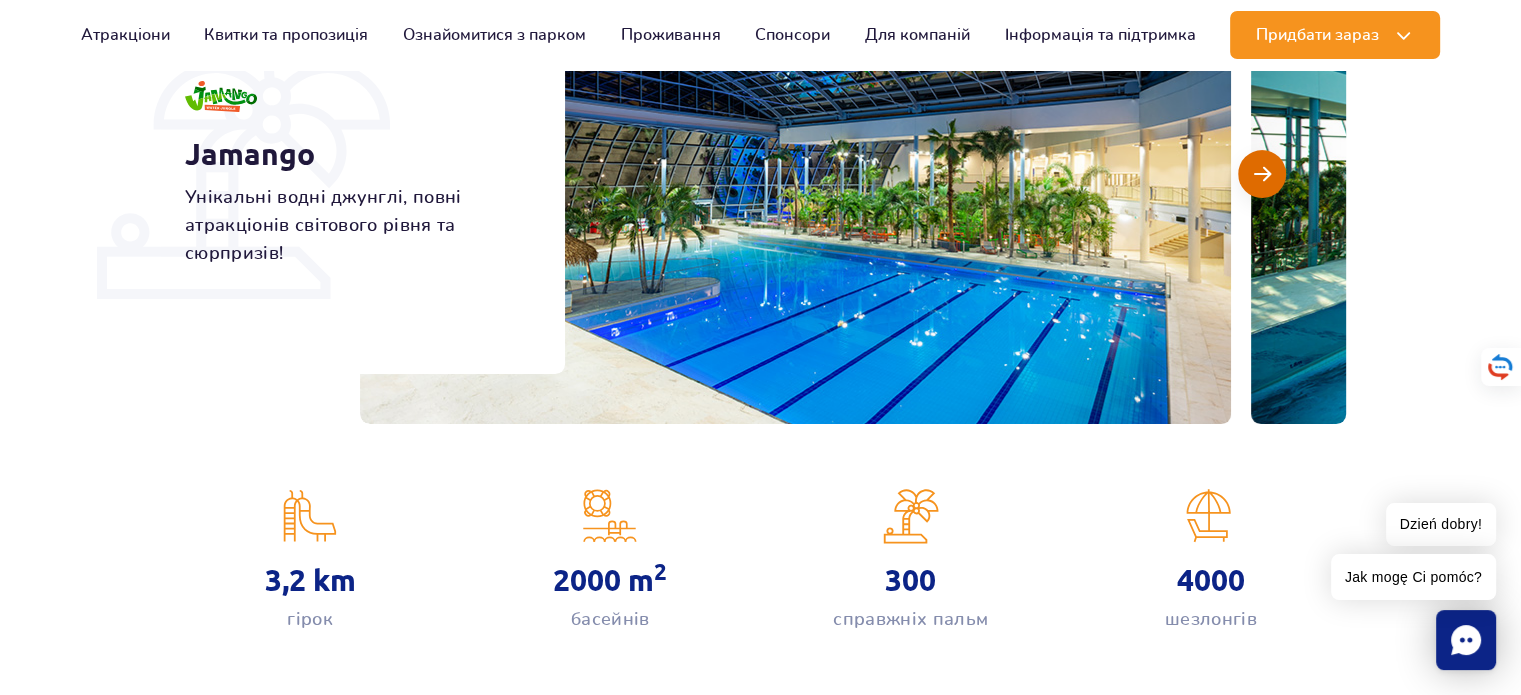 click at bounding box center [1262, 174] 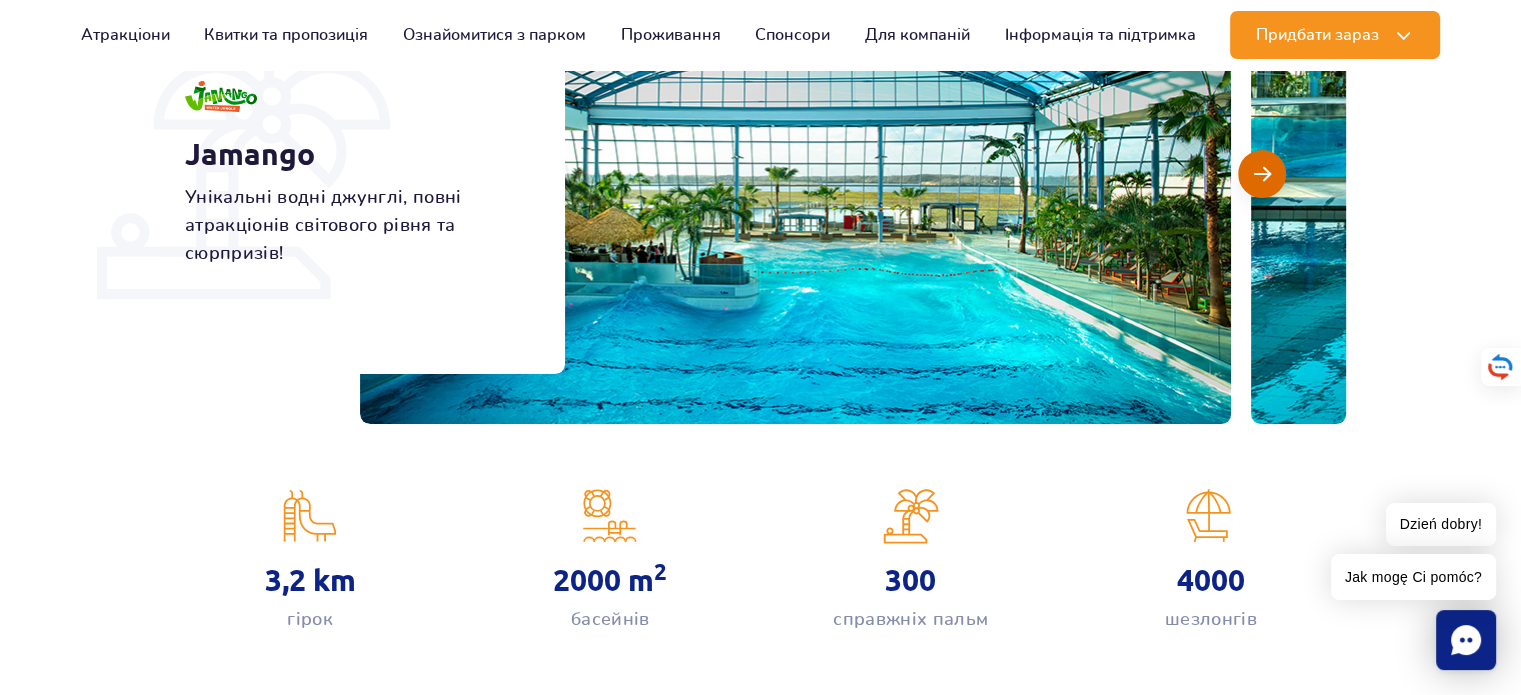 click at bounding box center [1262, 174] 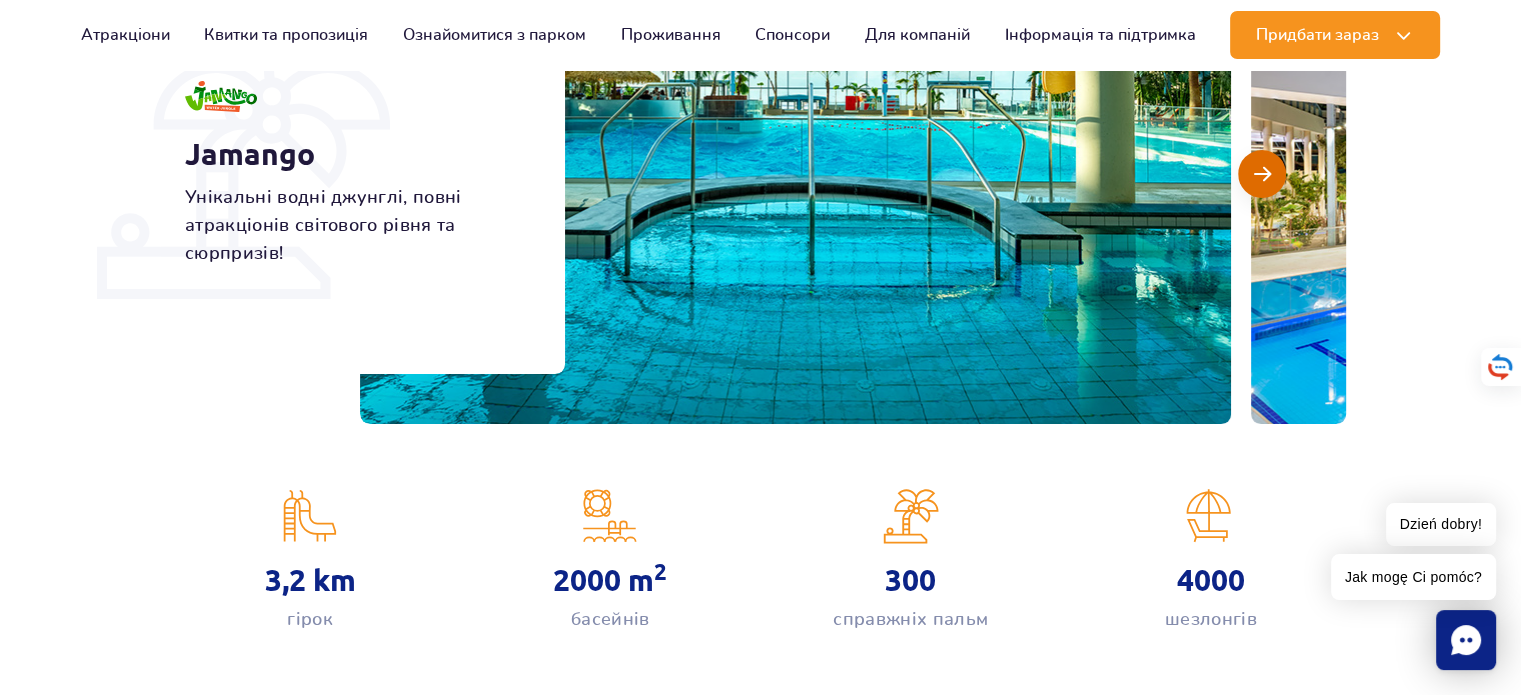 click at bounding box center (1262, 174) 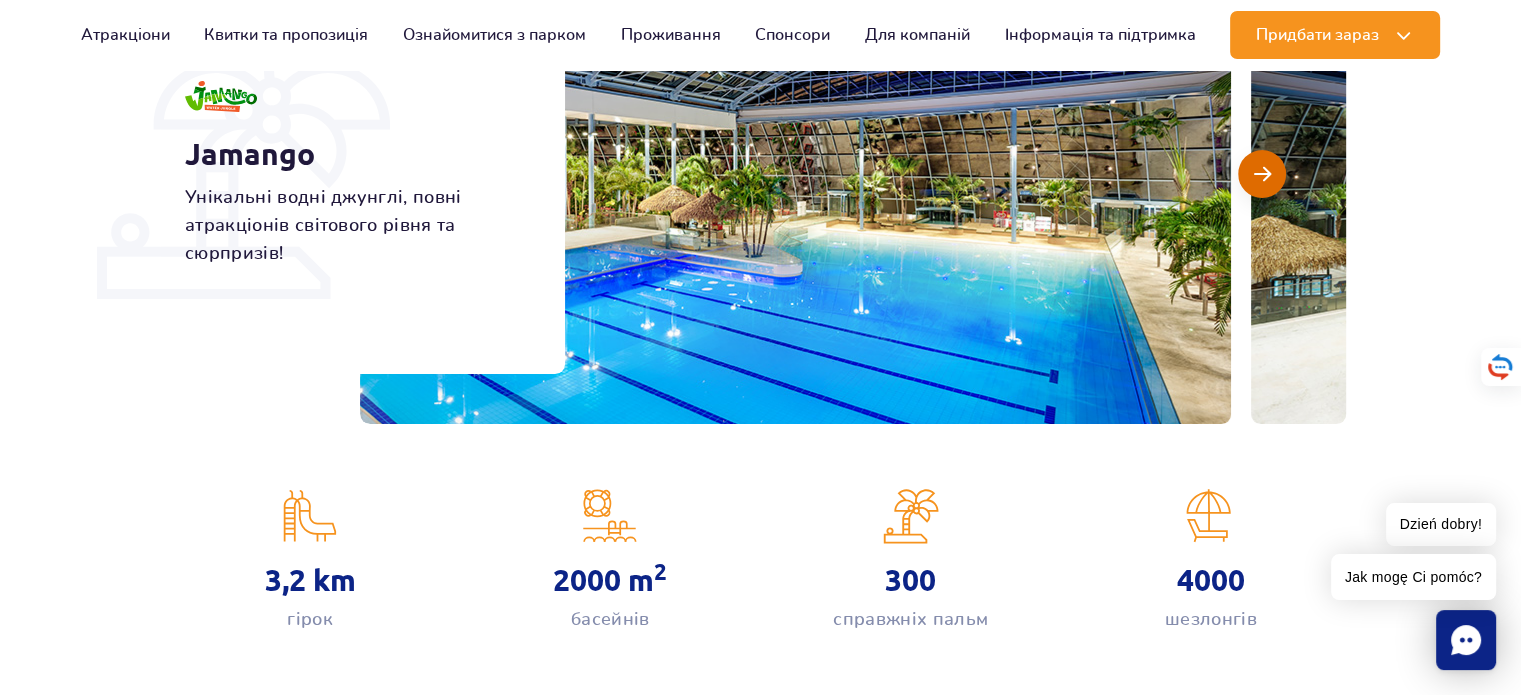 click at bounding box center [1262, 174] 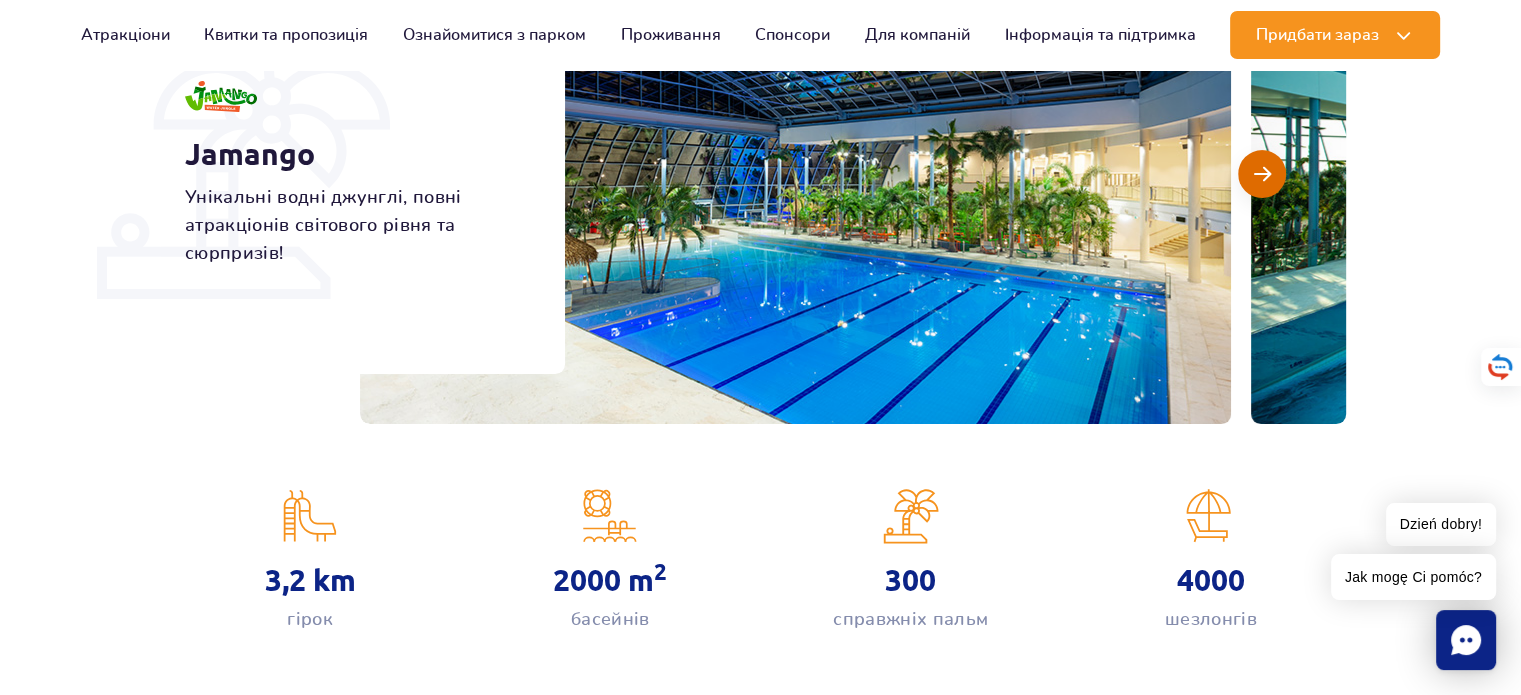 click at bounding box center [1262, 174] 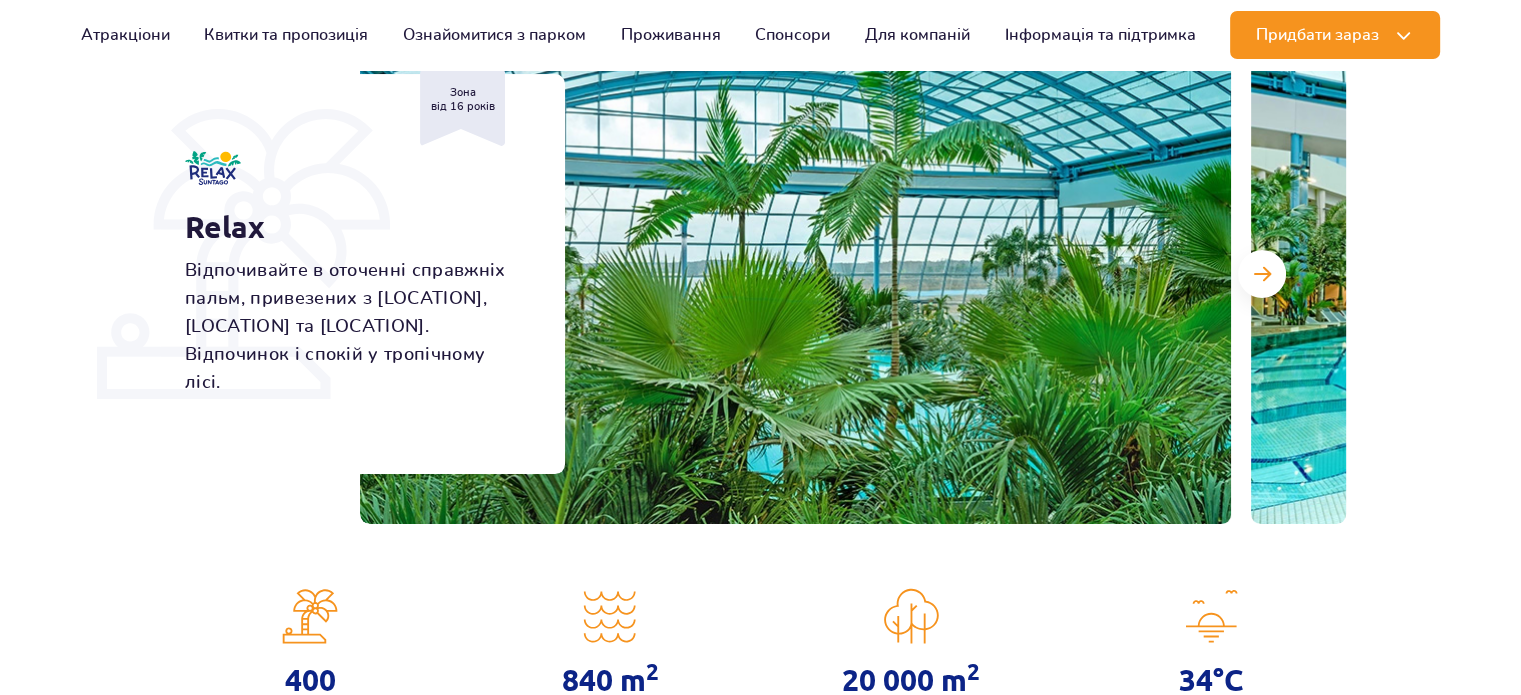 scroll, scrollTop: 300, scrollLeft: 0, axis: vertical 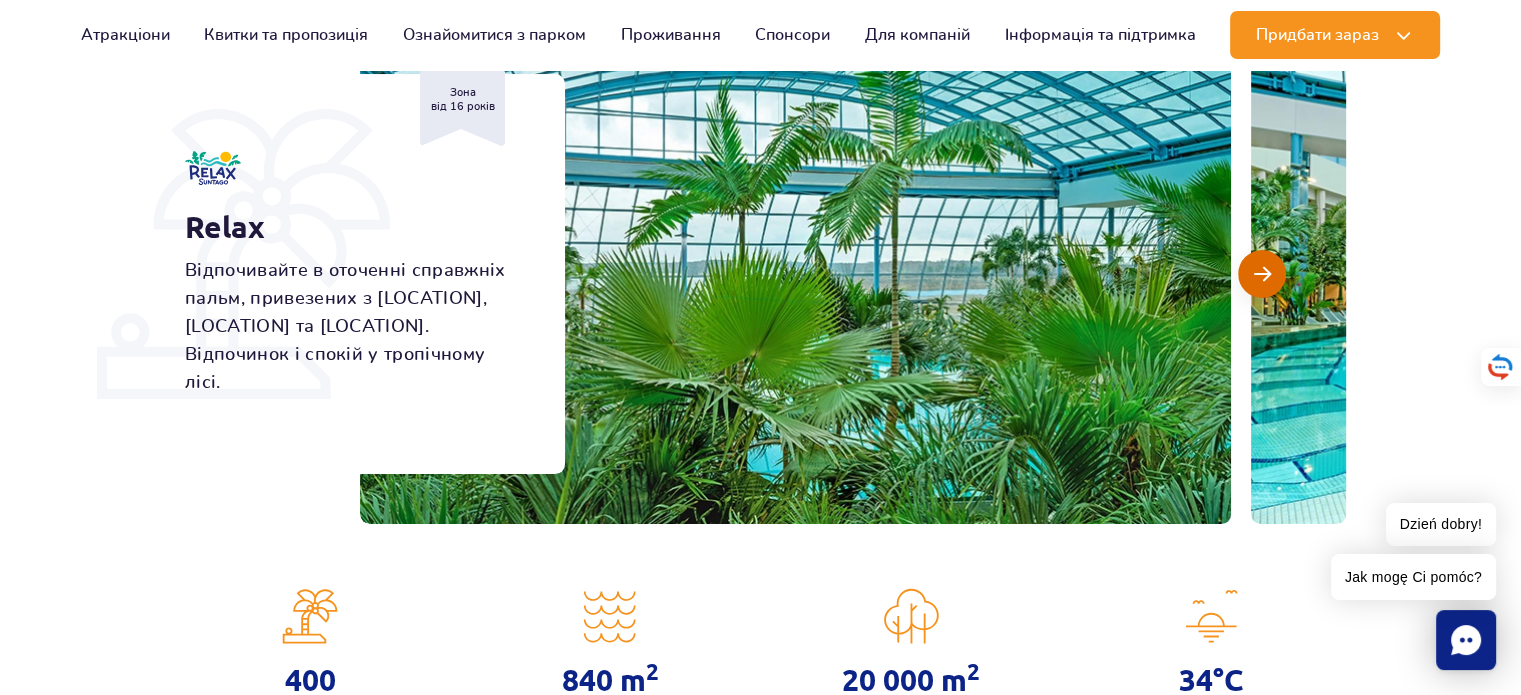 click at bounding box center [1262, 274] 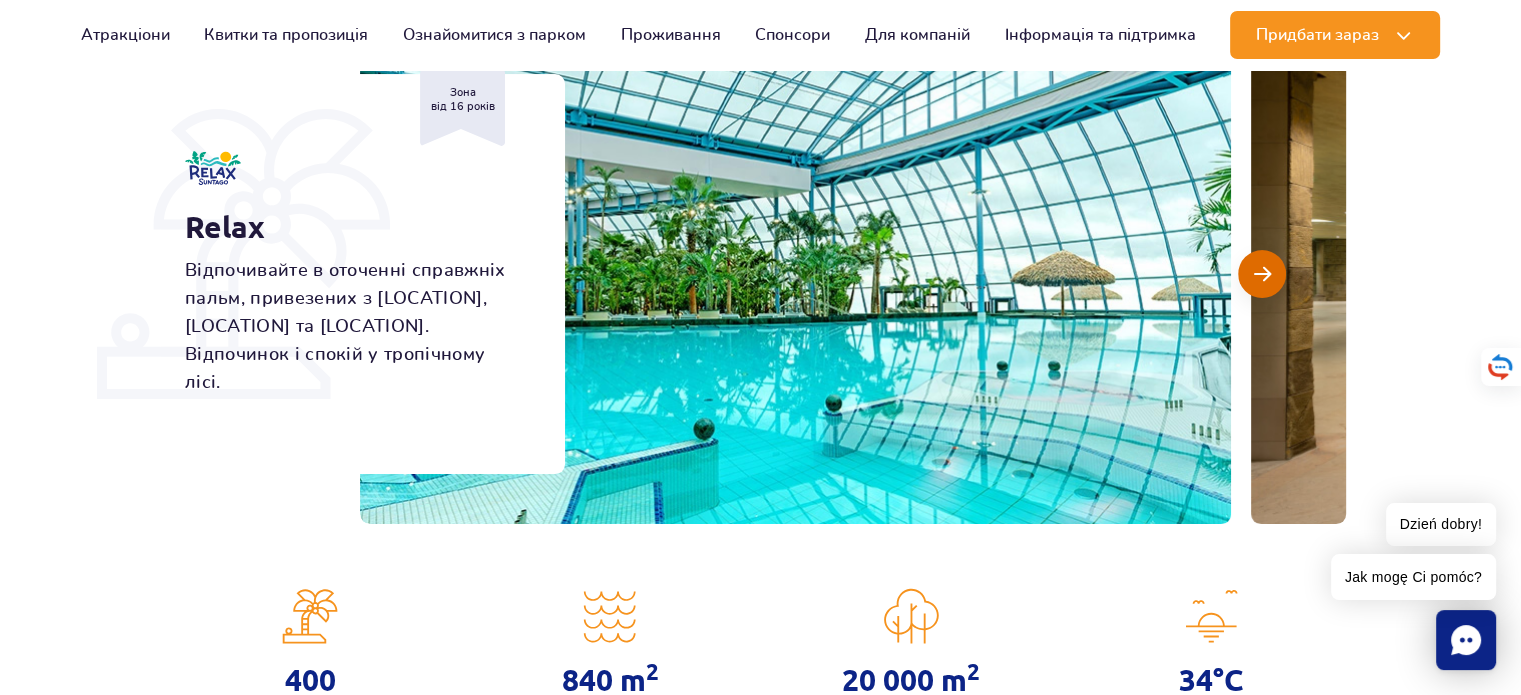 click at bounding box center [1262, 274] 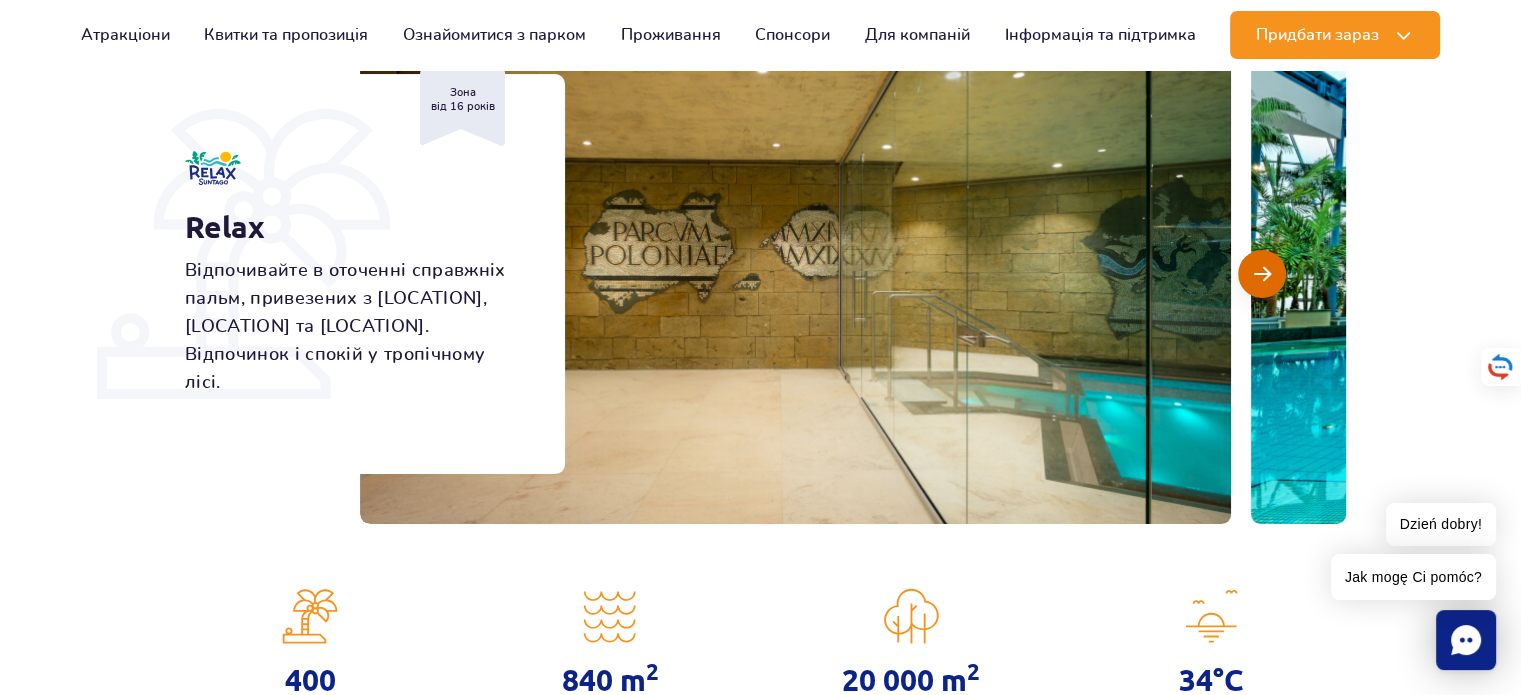 click at bounding box center (1262, 274) 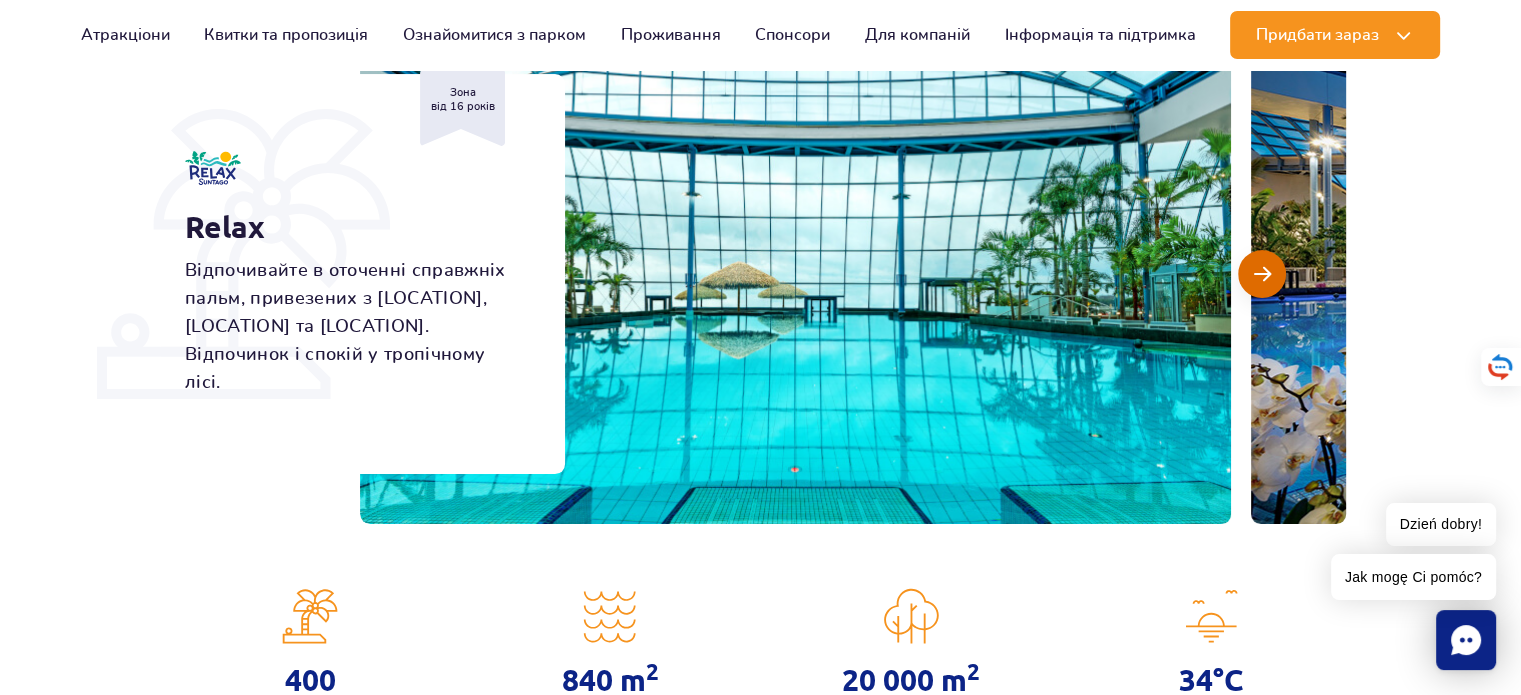 click at bounding box center [1262, 274] 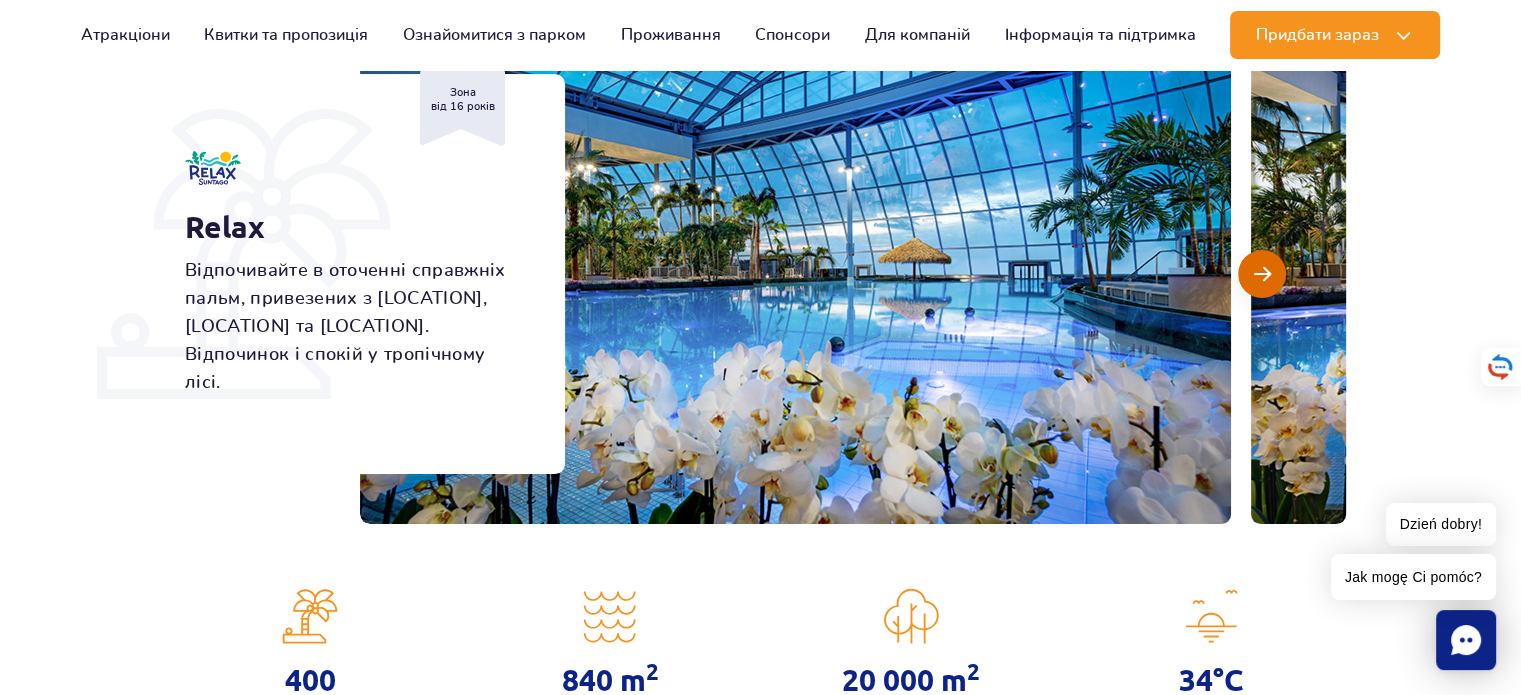 click at bounding box center (1262, 274) 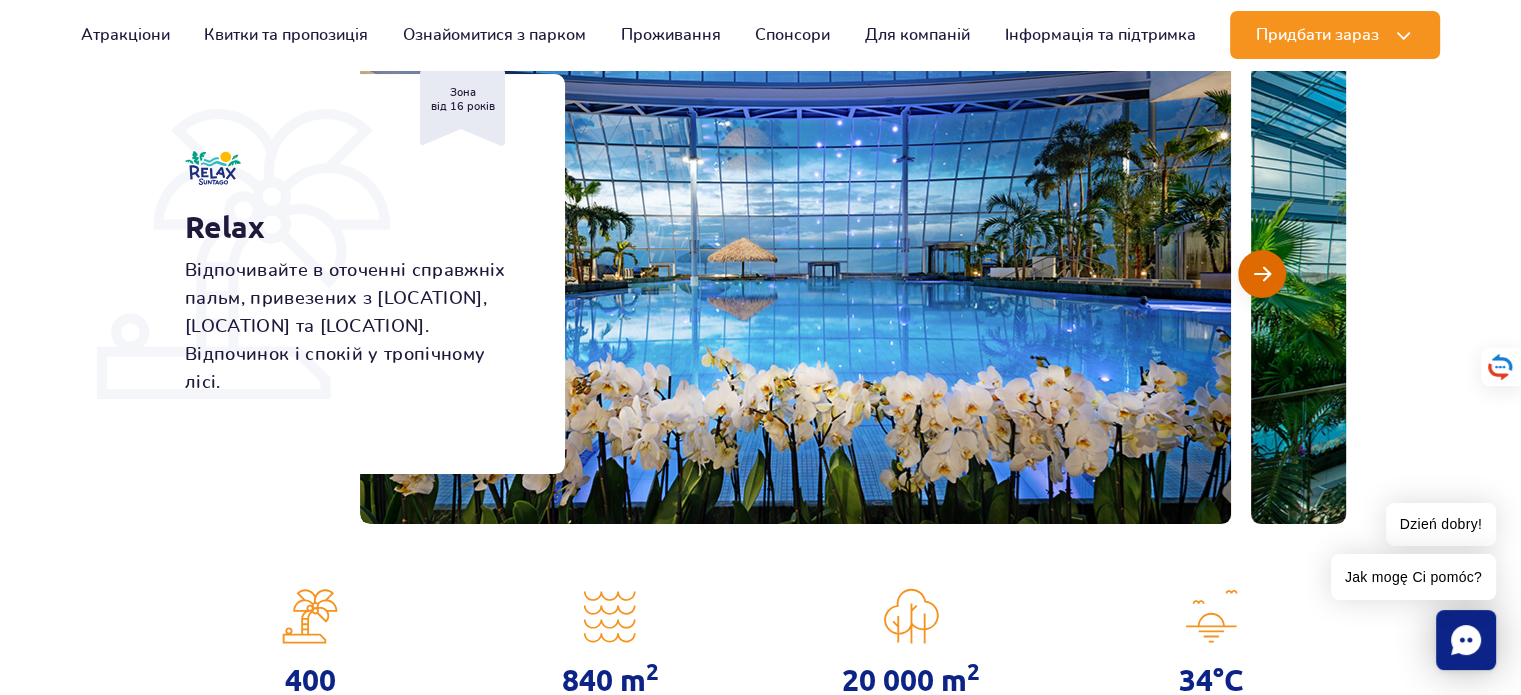 click at bounding box center (1262, 274) 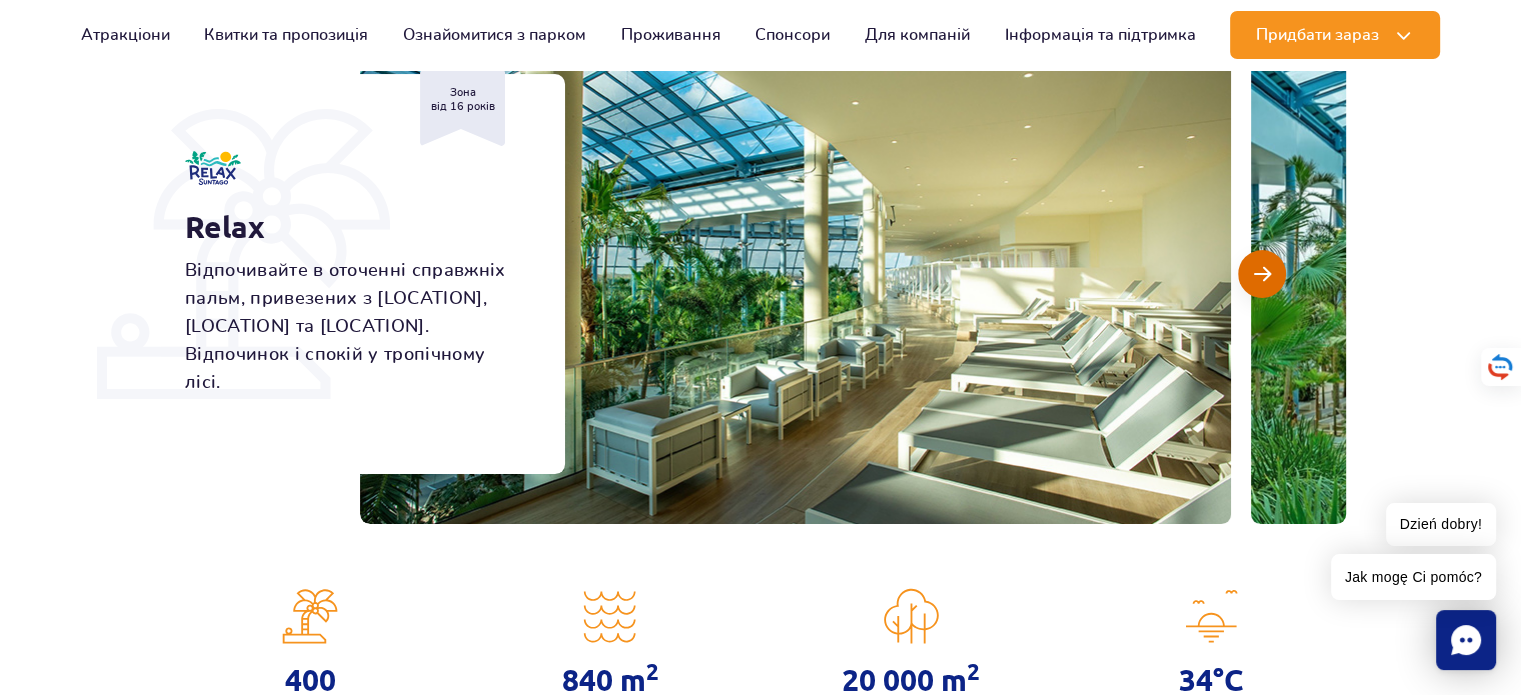 click at bounding box center (1262, 274) 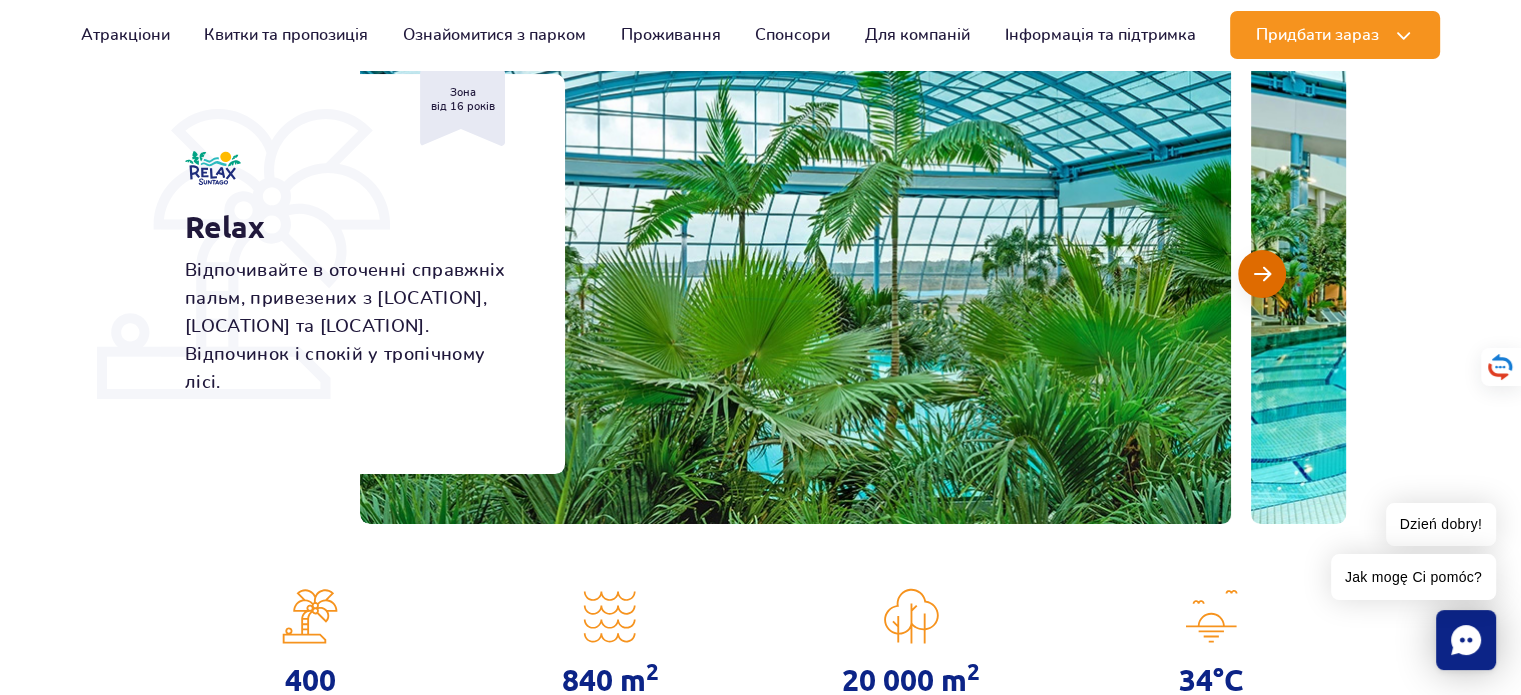 click at bounding box center (1262, 274) 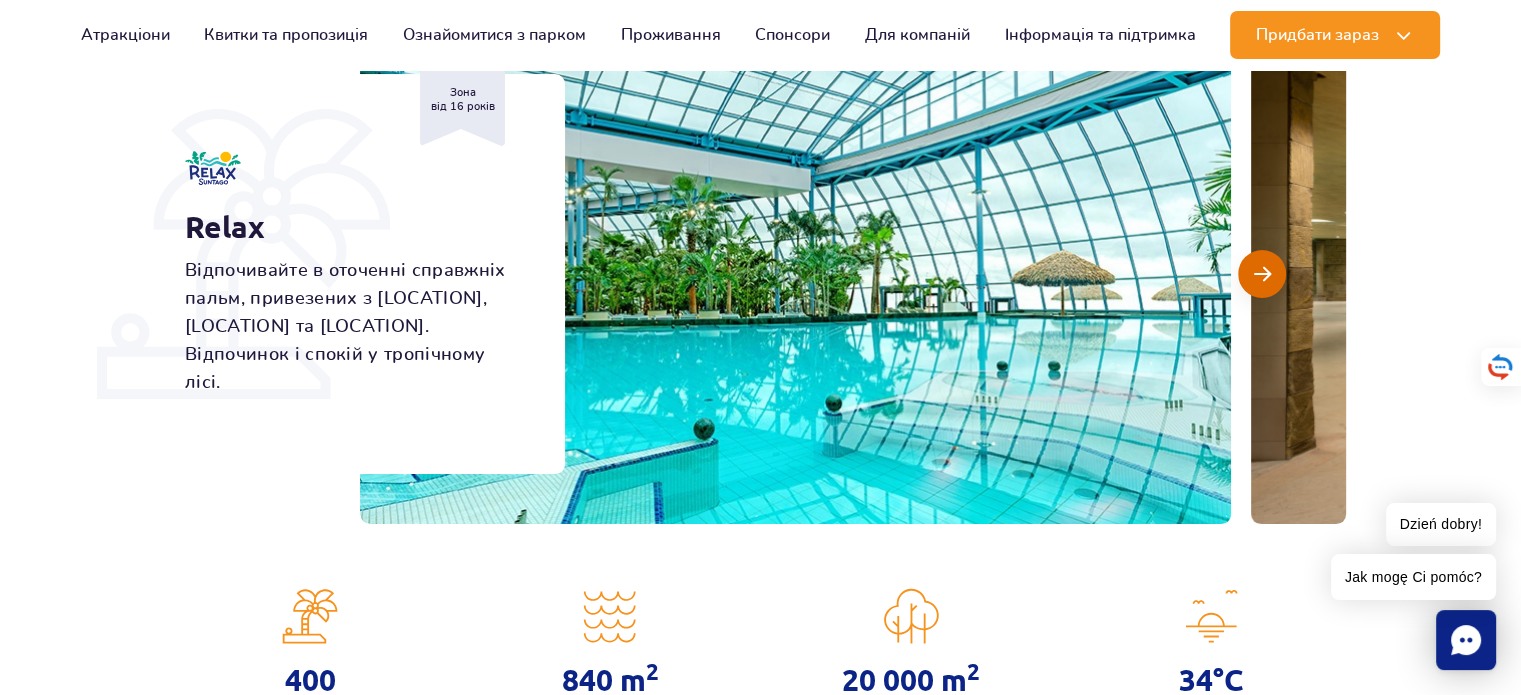 click at bounding box center (1262, 274) 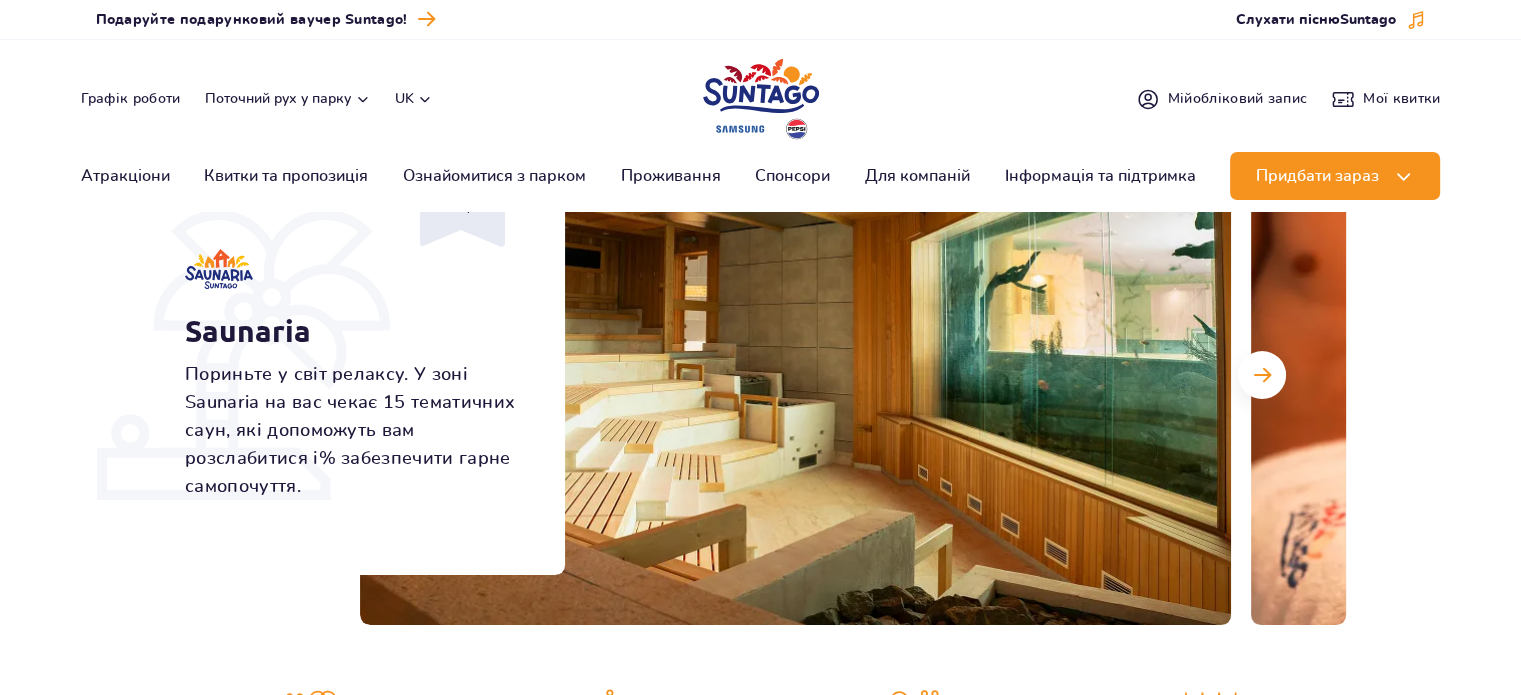 scroll, scrollTop: 300, scrollLeft: 0, axis: vertical 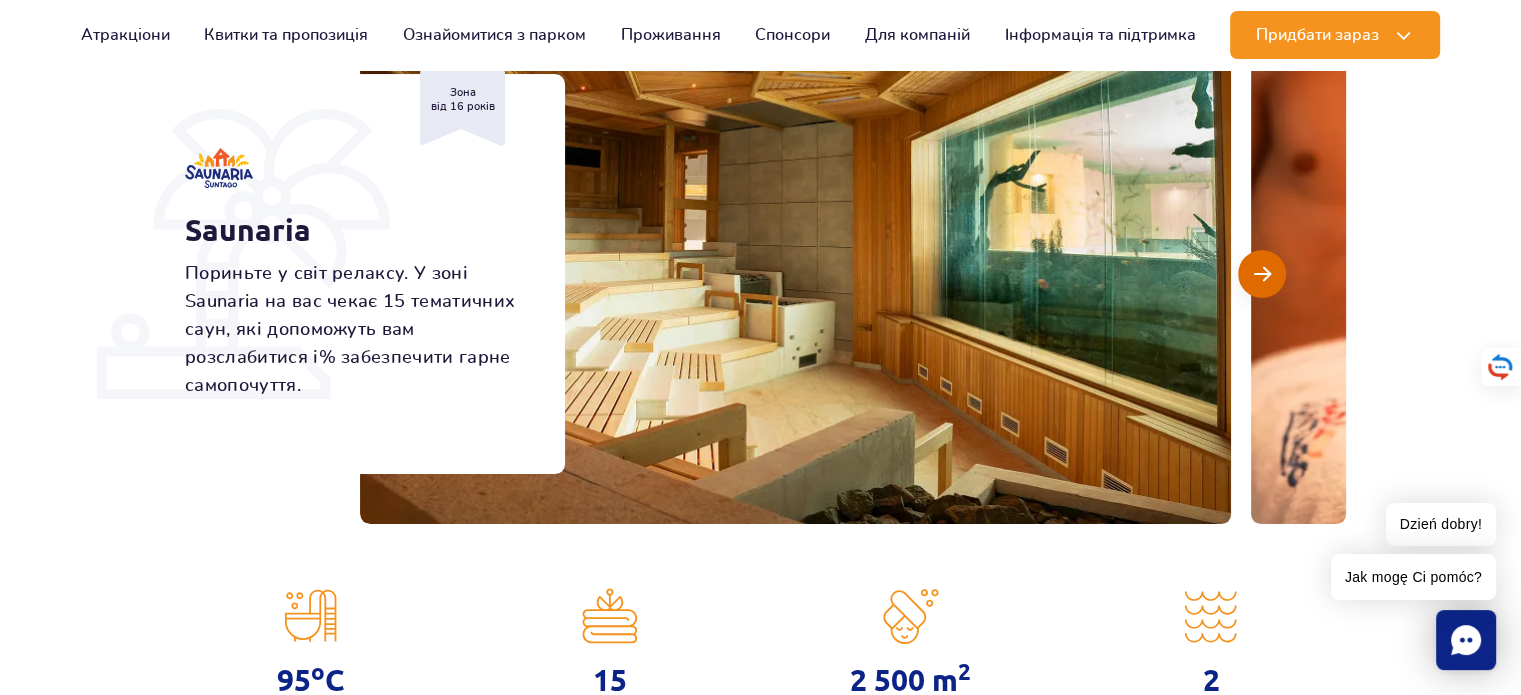 click at bounding box center (1262, 274) 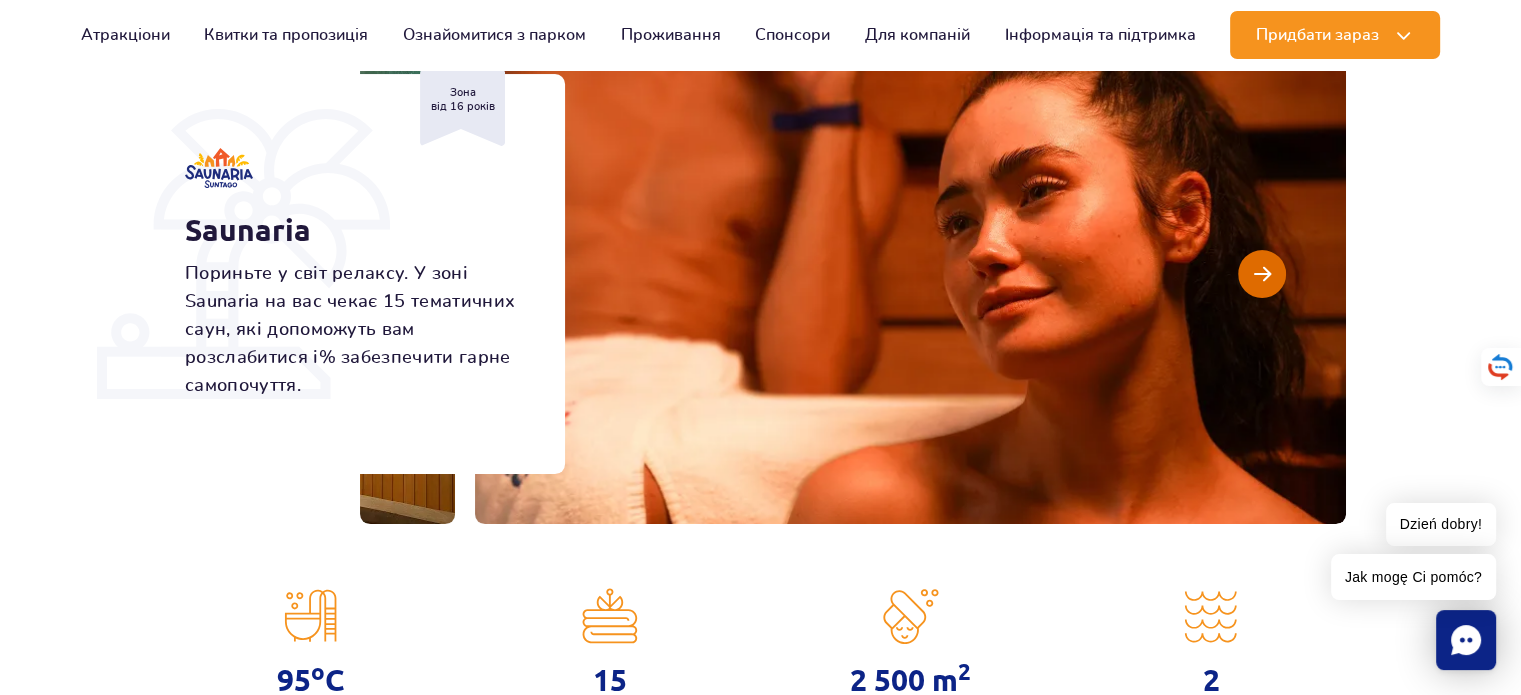 click at bounding box center [1262, 274] 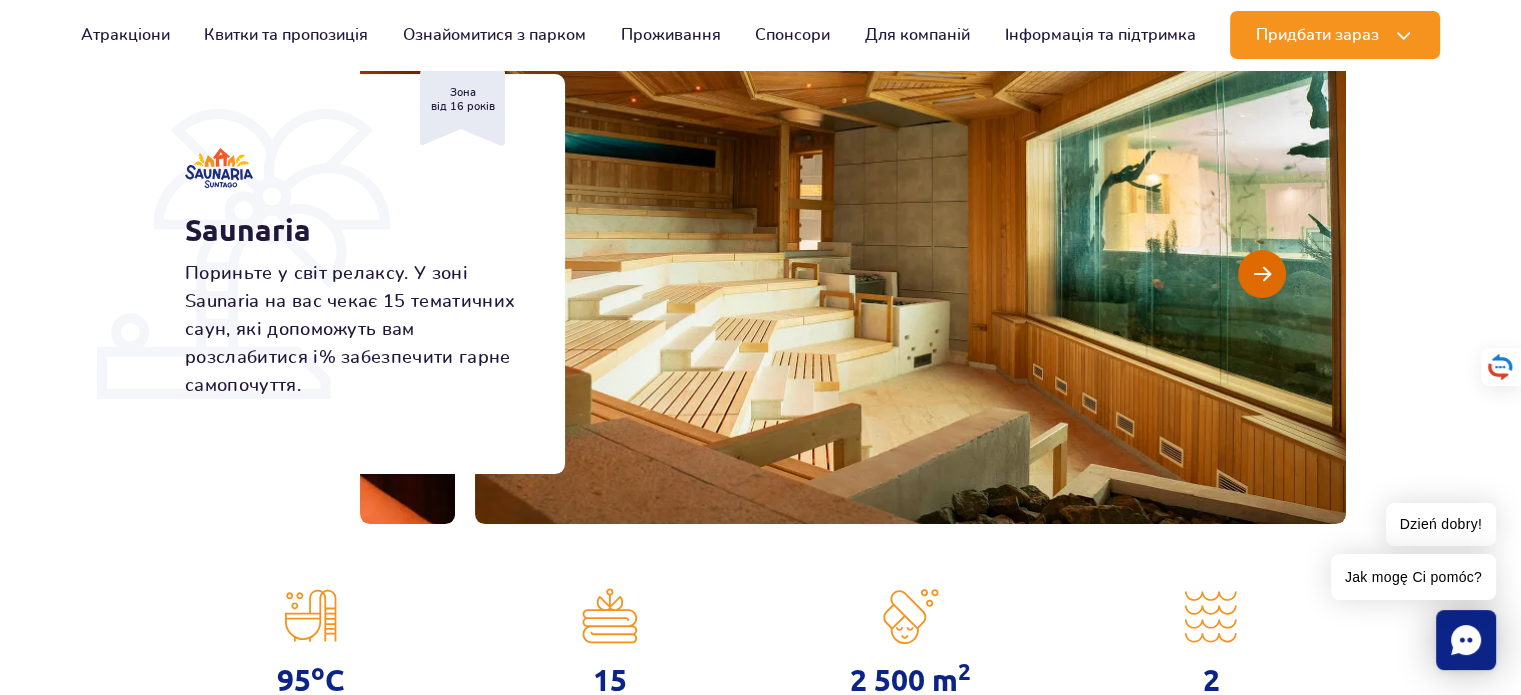 click at bounding box center (1262, 274) 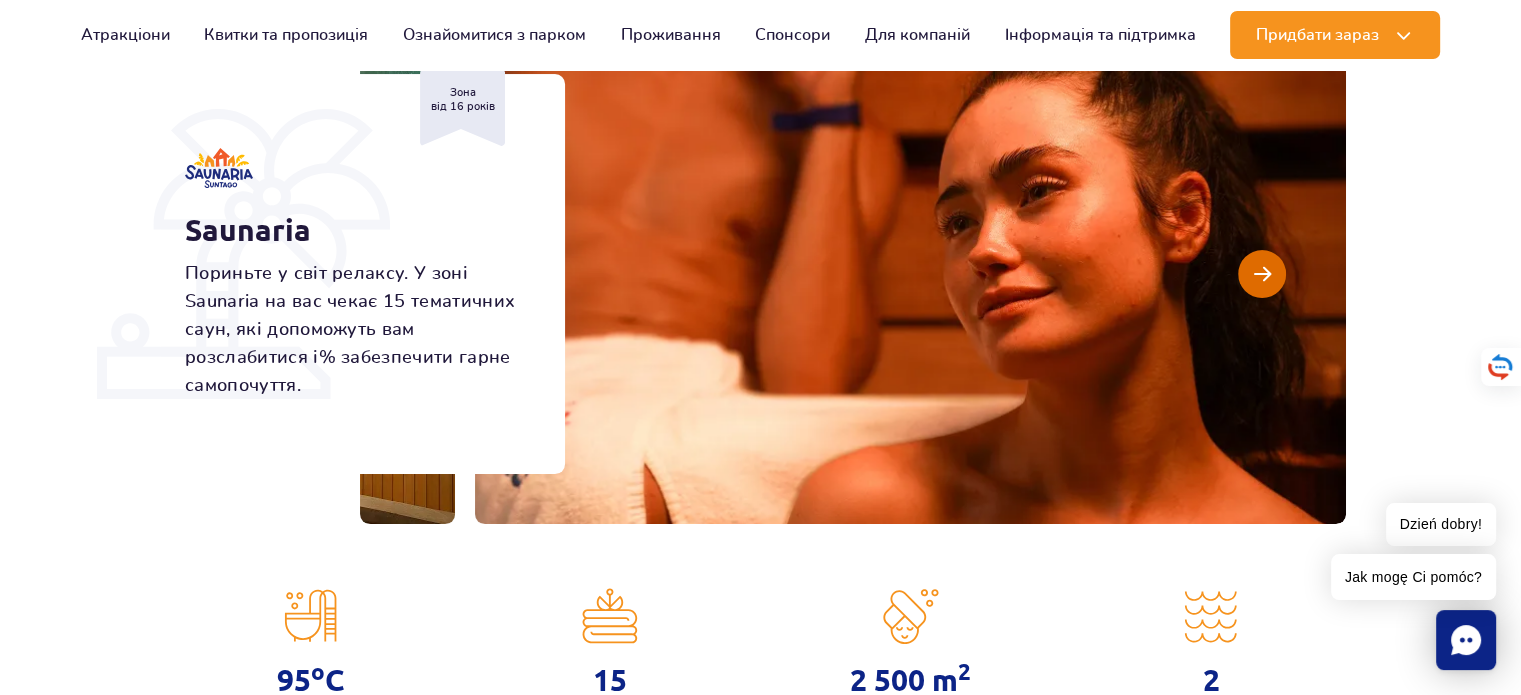 click at bounding box center (1262, 274) 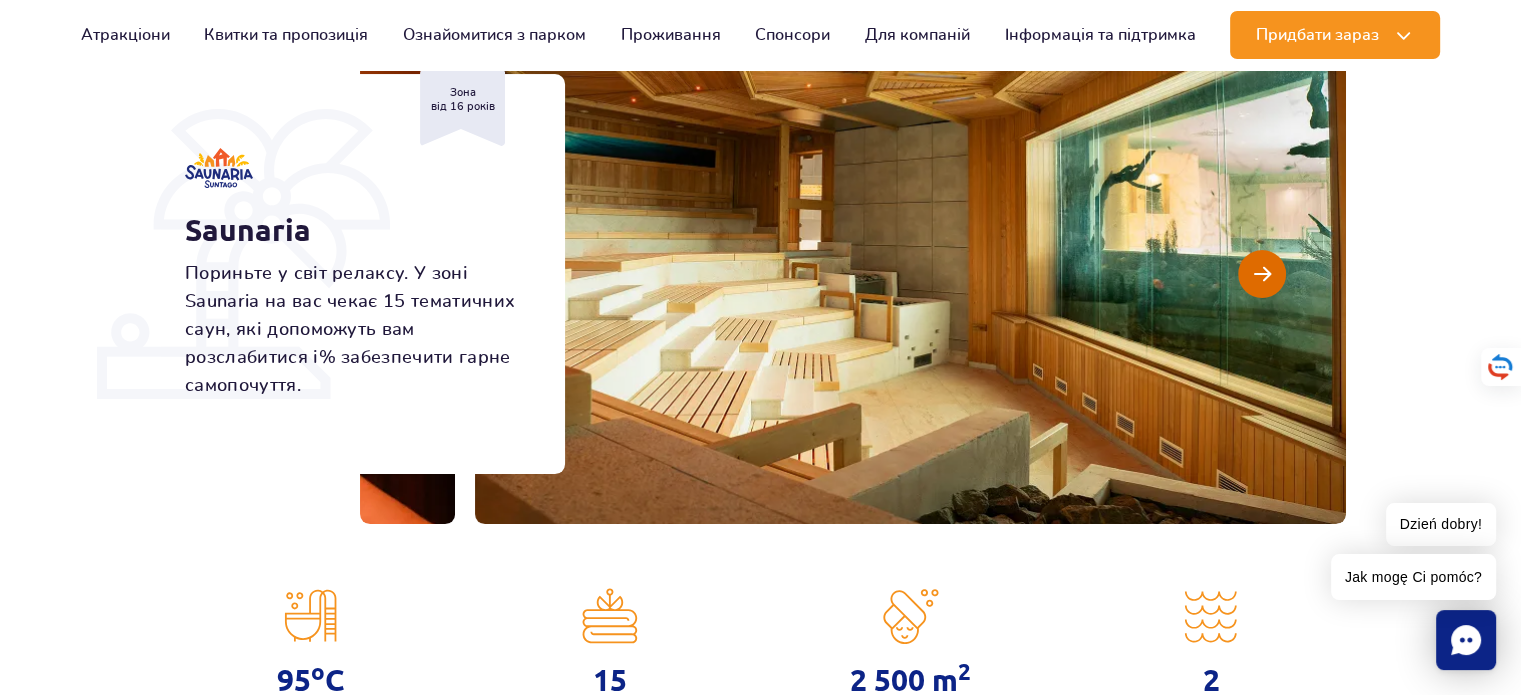 click at bounding box center [1262, 274] 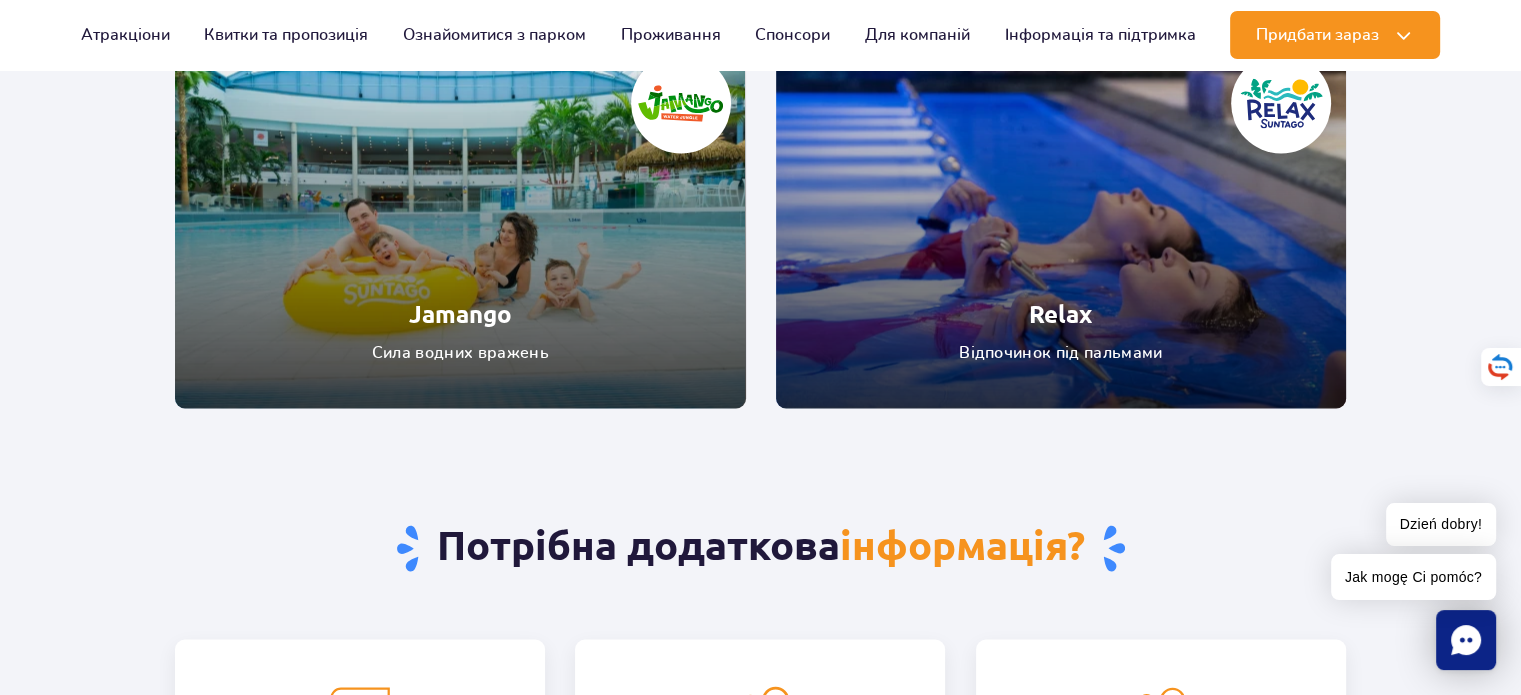 scroll, scrollTop: 3700, scrollLeft: 0, axis: vertical 